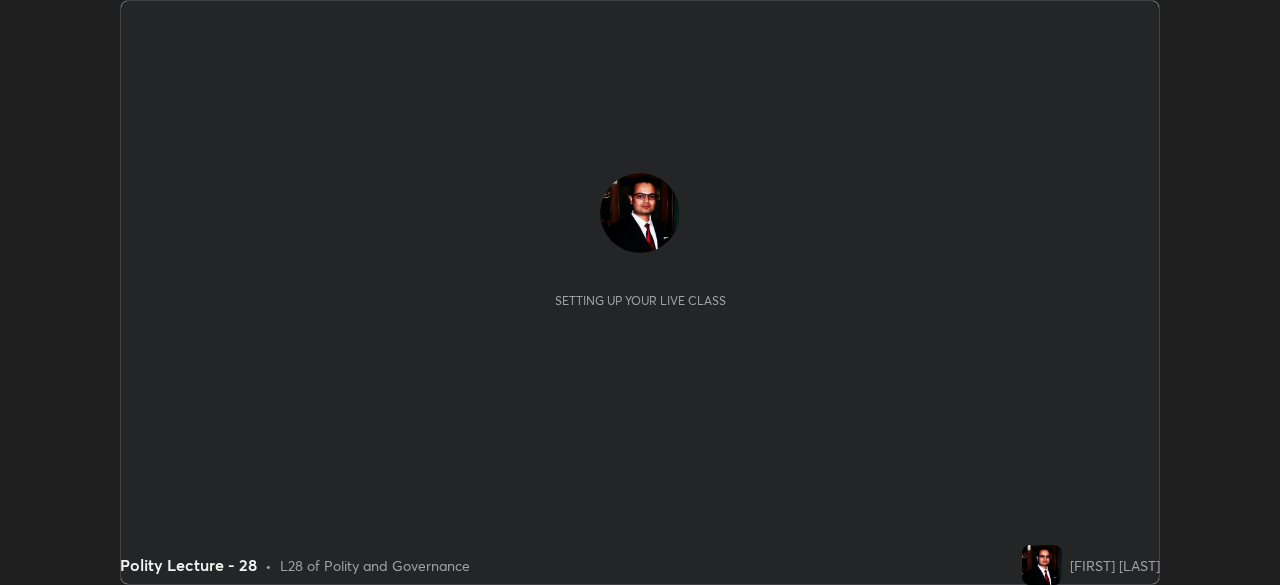scroll, scrollTop: 0, scrollLeft: 0, axis: both 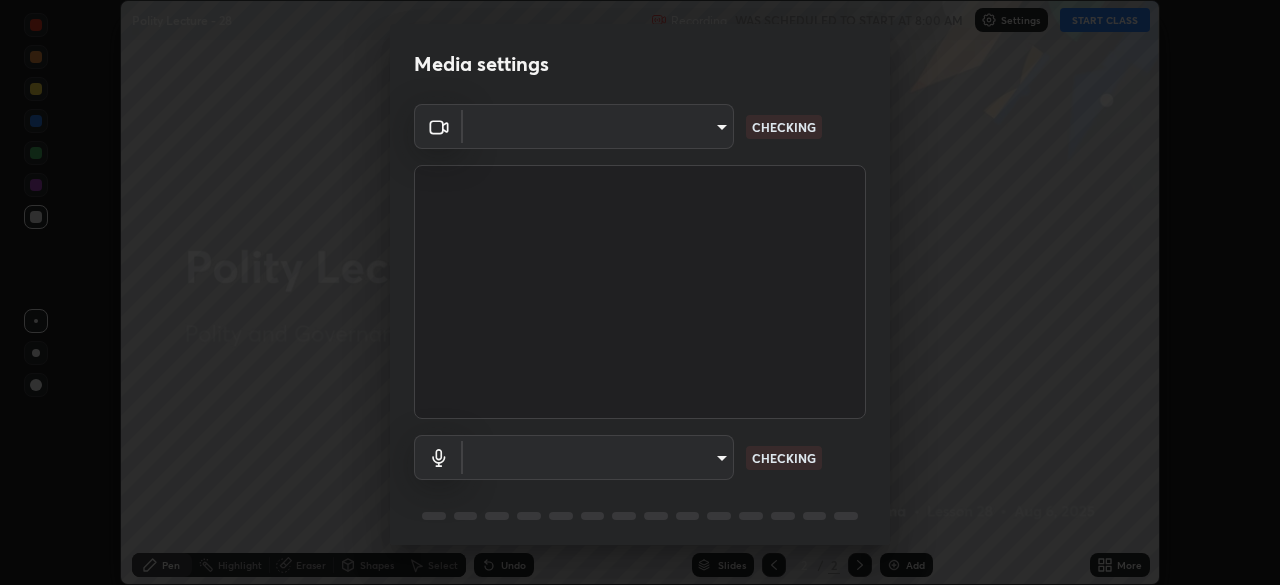 click on "Erase all Polity Lecture - 28 Recording WAS SCHEDULED TO START AT  8:00 AM Settings START CLASS Setting up your live class Polity Lecture - 28 • L28 of Polity and Governance [FIRST] [LAST] Pen Highlight Eraser Shapes Select Undo Slides 2 / 2 Add More Enable hand raising Enable raise hand to speak to learners. Once enabled, chat will be turned off temporarily. Enable x   No doubts shared Encourage your learners to ask a doubt for better clarity Report an issue Reason for reporting Buffering Chat not working Audio - Video sync issue Educator video quality low ​ Attach an image Report Media settings ​ CHECKING ​ CHECKING 1 / 5 Next" at bounding box center (640, 292) 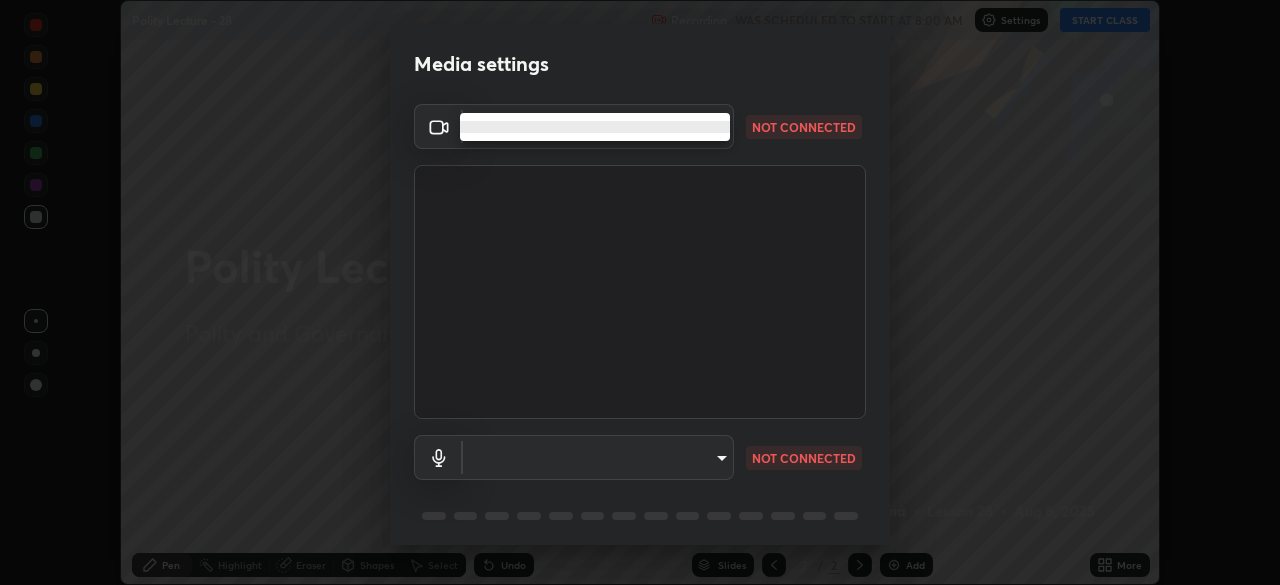 click at bounding box center (595, 127) 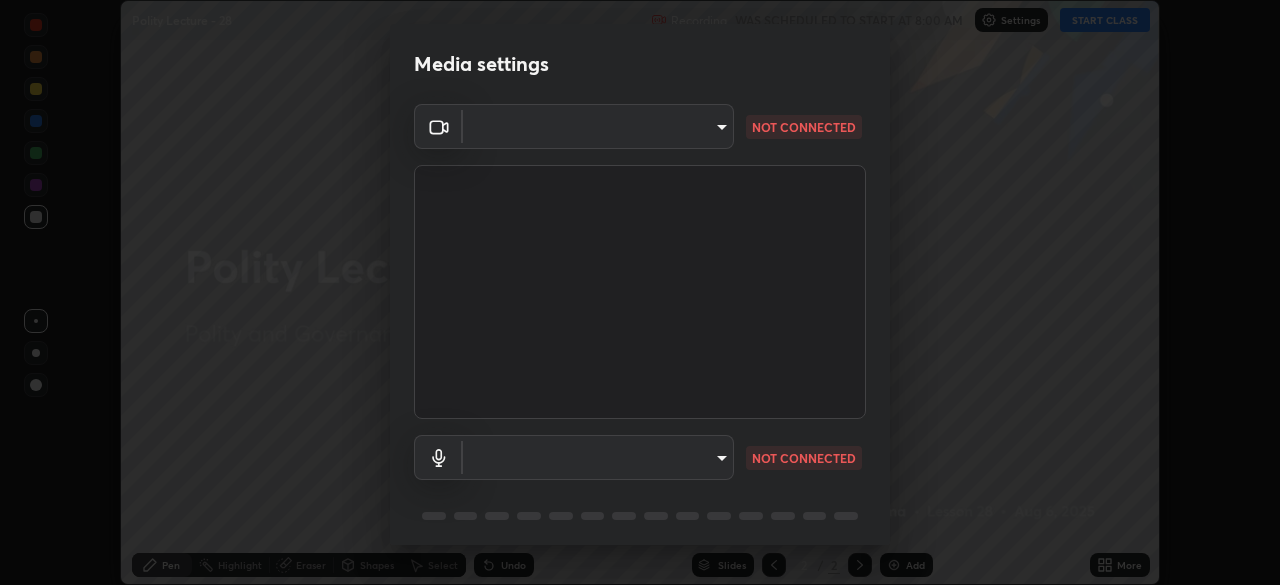 click on "Erase all Polity Lecture - 28 Recording WAS SCHEDULED TO START AT  8:00 AM Settings START CLASS Setting up your live class Polity Lecture - 28 • L28 of Polity and Governance [FIRST] [LAST] Pen Highlight Eraser Shapes Select Undo Slides 2 / 2 Add More Enable hand raising Enable raise hand to speak to learners. Once enabled, chat will be turned off temporarily. Enable x   No doubts shared Encourage your learners to ask a doubt for better clarity Report an issue Reason for reporting Buffering Chat not working Audio - Video sync issue Educator video quality low ​ Attach an image Report Media settings ​ NOT CONNECTED ​ NOT CONNECTED 1 / 5 Next" at bounding box center [640, 292] 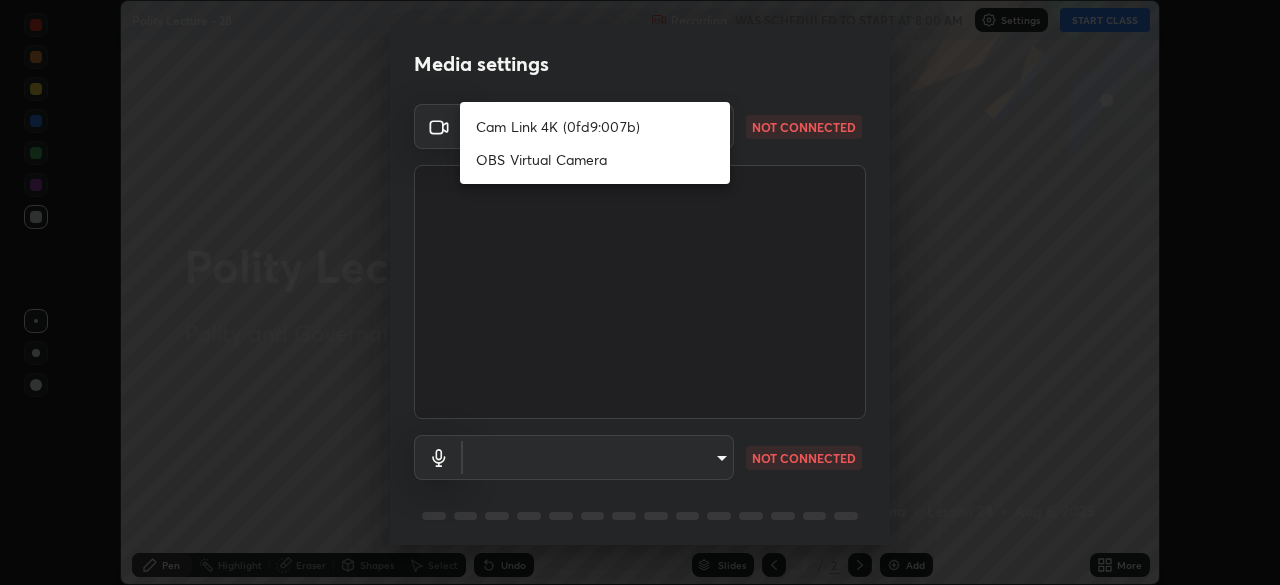 click on "Cam Link 4K (0fd9:007b)" at bounding box center [595, 126] 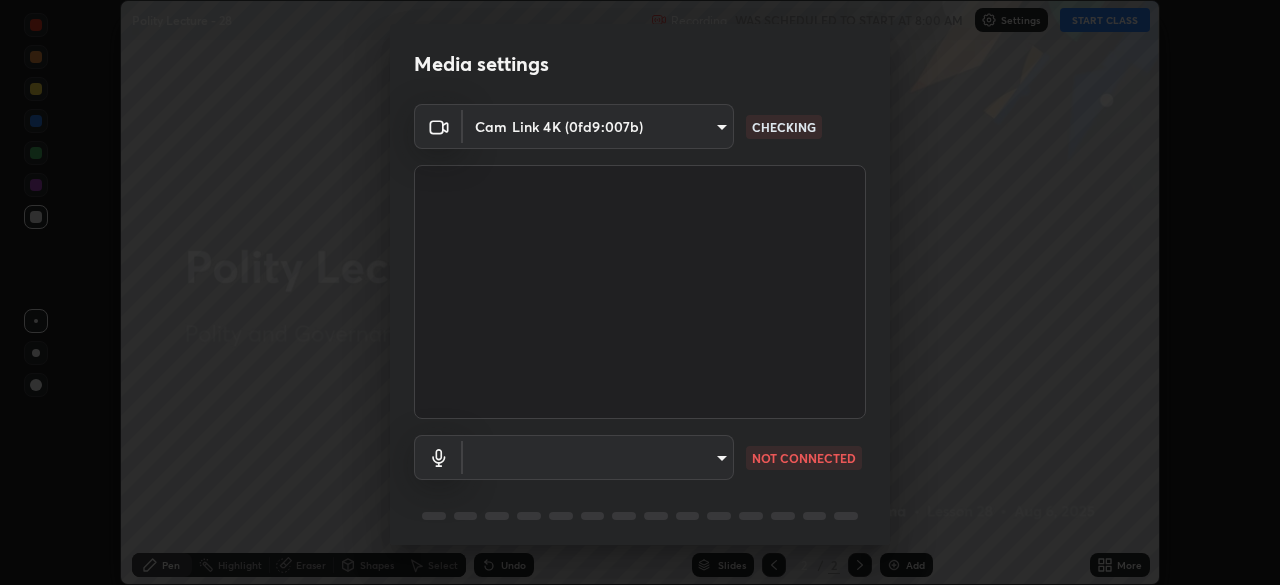 click on "Erase all Polity Lecture - 28 Recording WAS SCHEDULED TO START AT  8:00 AM Settings START CLASS Setting up your live class Polity Lecture - 28 • L28 of Polity and Governance [FIRST] [LAST] Pen Highlight Eraser Shapes Select Undo Slides 2 / 2 Add More Enable hand raising Enable raise hand to speak to learners. Once enabled, chat will be turned off temporarily. Enable x   No doubts shared Encourage your learners to ask a doubt for better clarity Report an issue Reason for reporting Buffering Chat not working Audio - Video sync issue Educator video quality low ​ Attach an image Report Media settings Cam Link 4K (0fd9:007b) 8b362dfe2939e72442b784aa1b3ed1e0e51cff30ed3bd765fdd13d421a9880a9 CHECKING ​ NOT CONNECTED 1 / 5 Next" at bounding box center (640, 292) 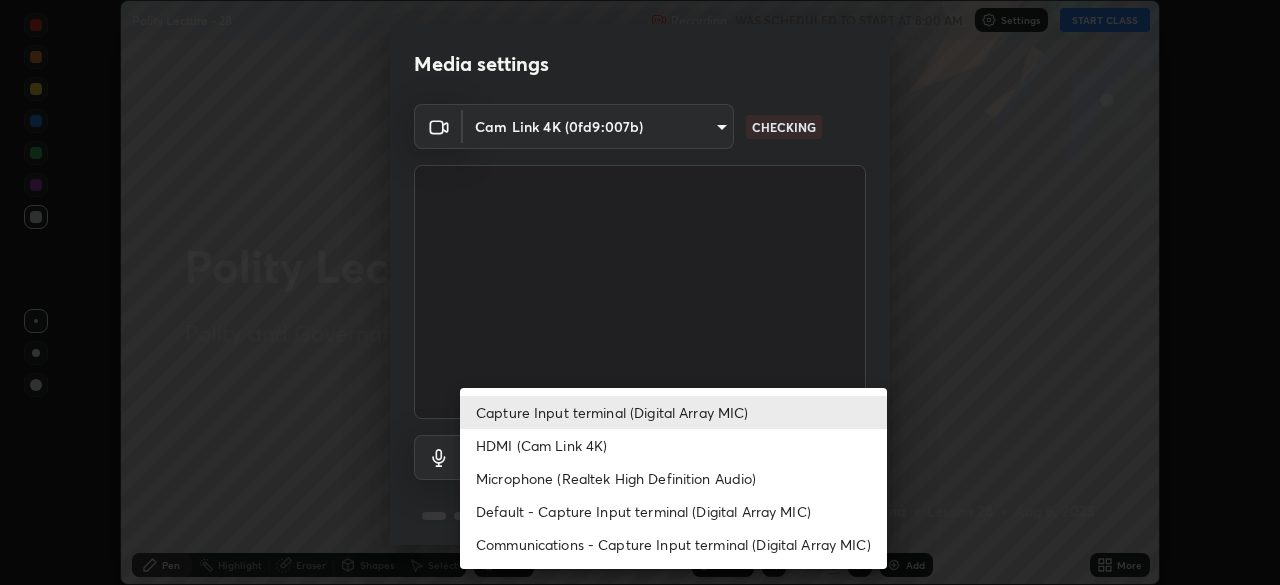 click on "HDMI (Cam Link 4K)" at bounding box center [673, 445] 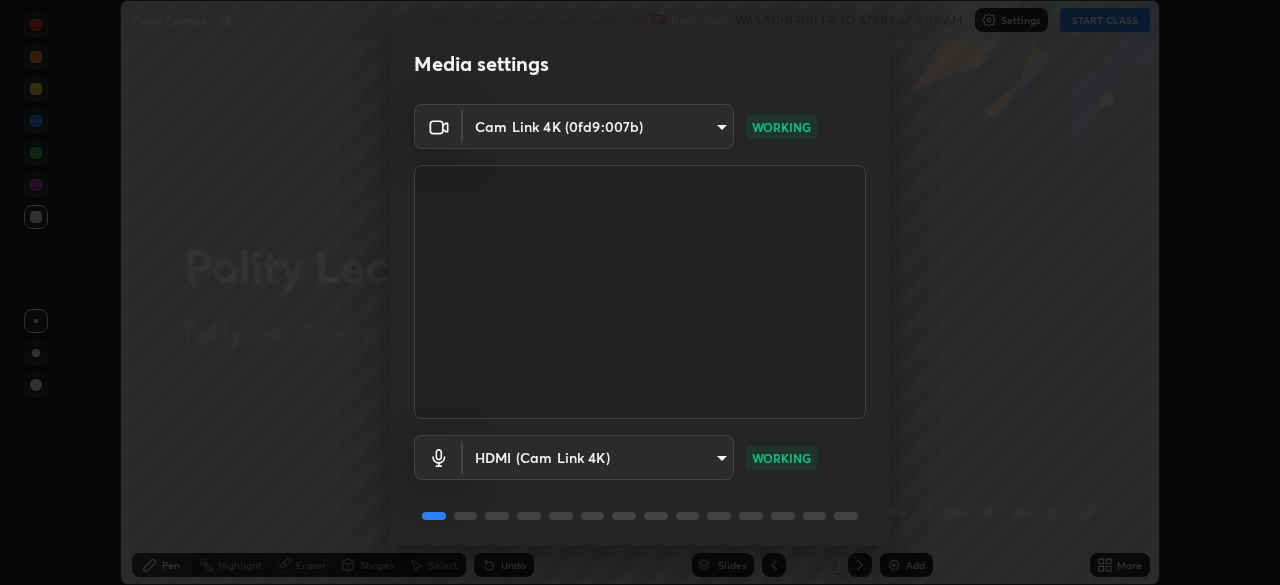 scroll, scrollTop: 71, scrollLeft: 0, axis: vertical 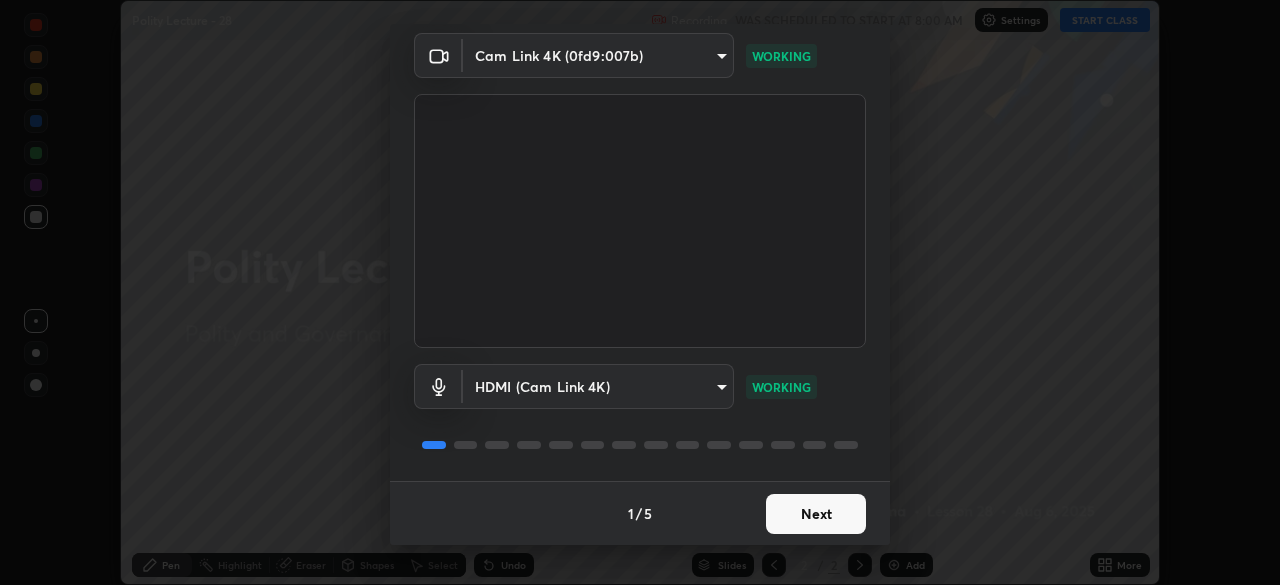 click on "Next" at bounding box center [816, 514] 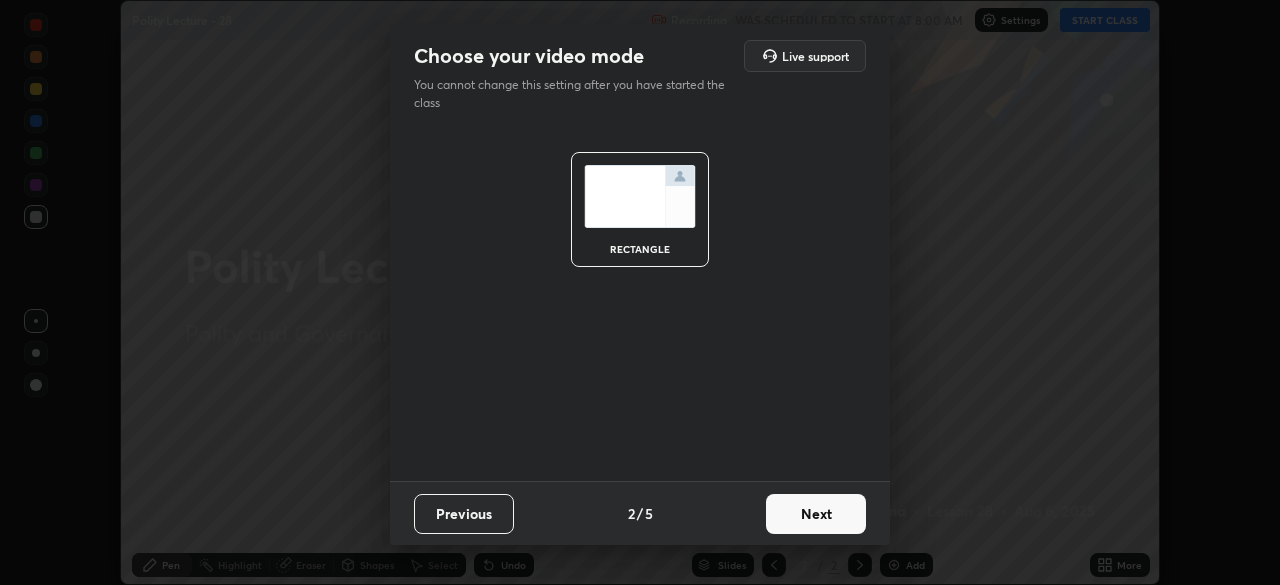 scroll, scrollTop: 0, scrollLeft: 0, axis: both 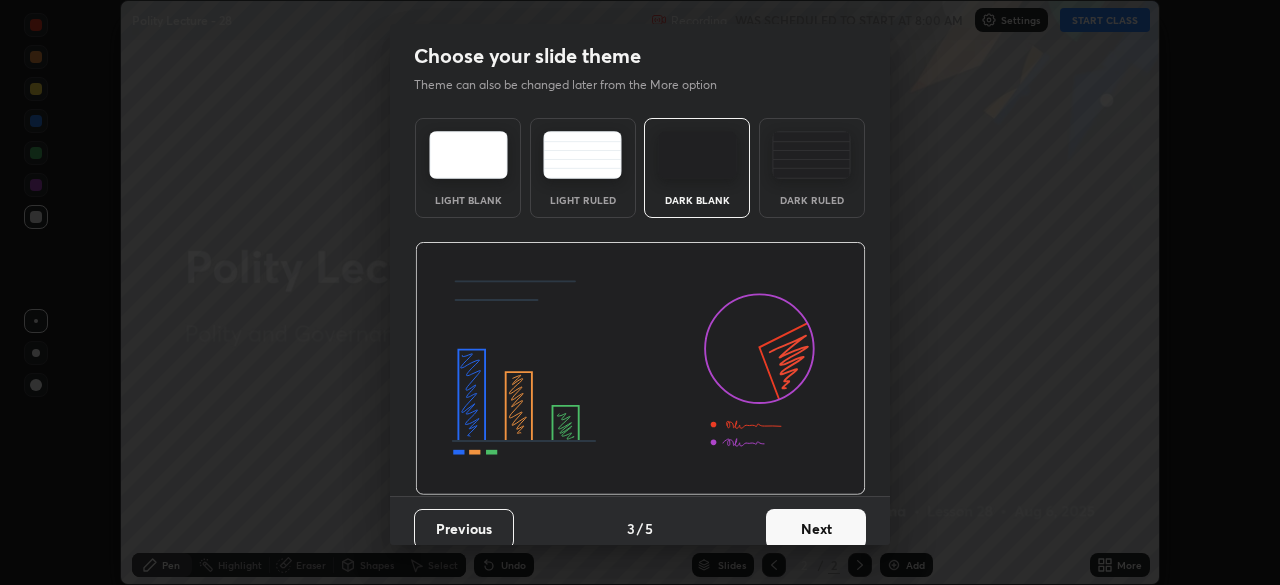 click on "Next" at bounding box center (816, 529) 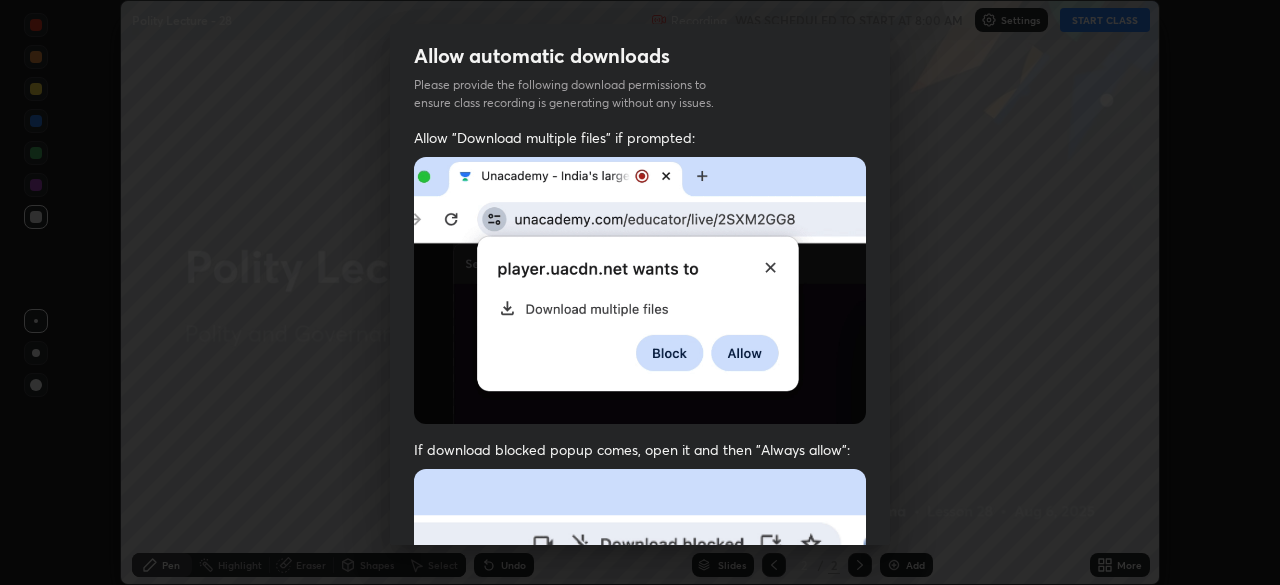 click at bounding box center (640, 687) 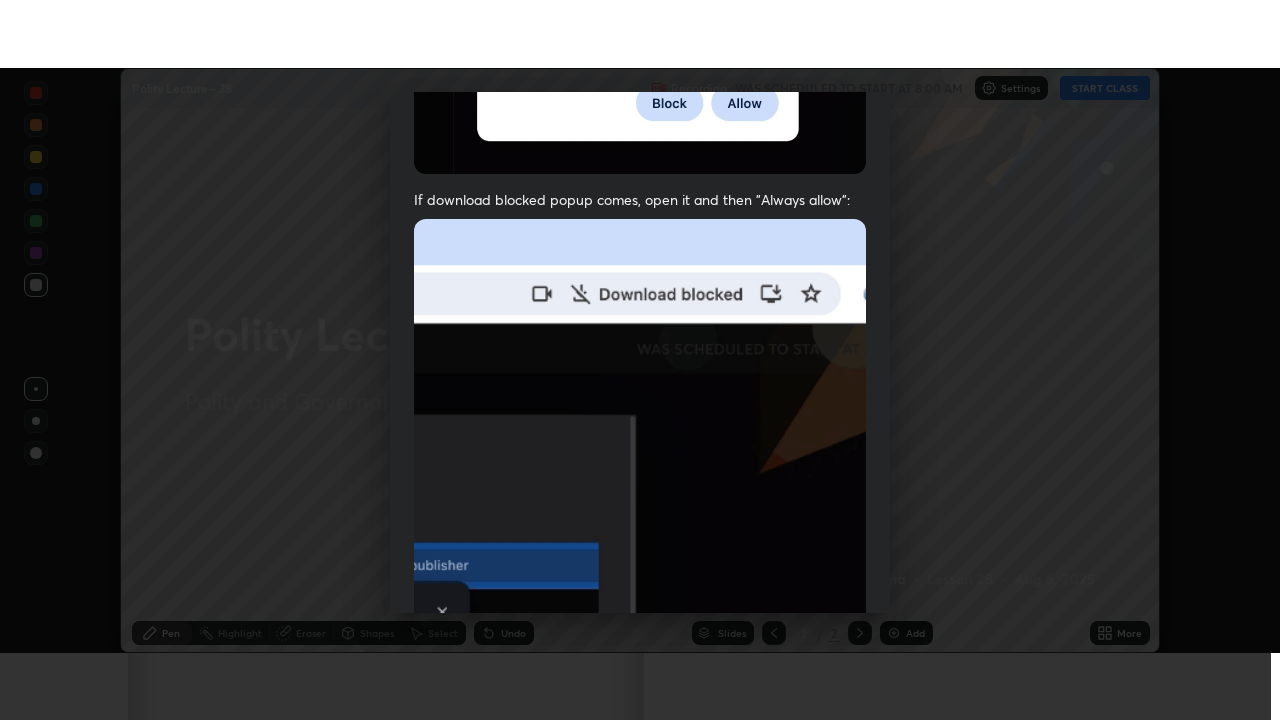 scroll, scrollTop: 479, scrollLeft: 0, axis: vertical 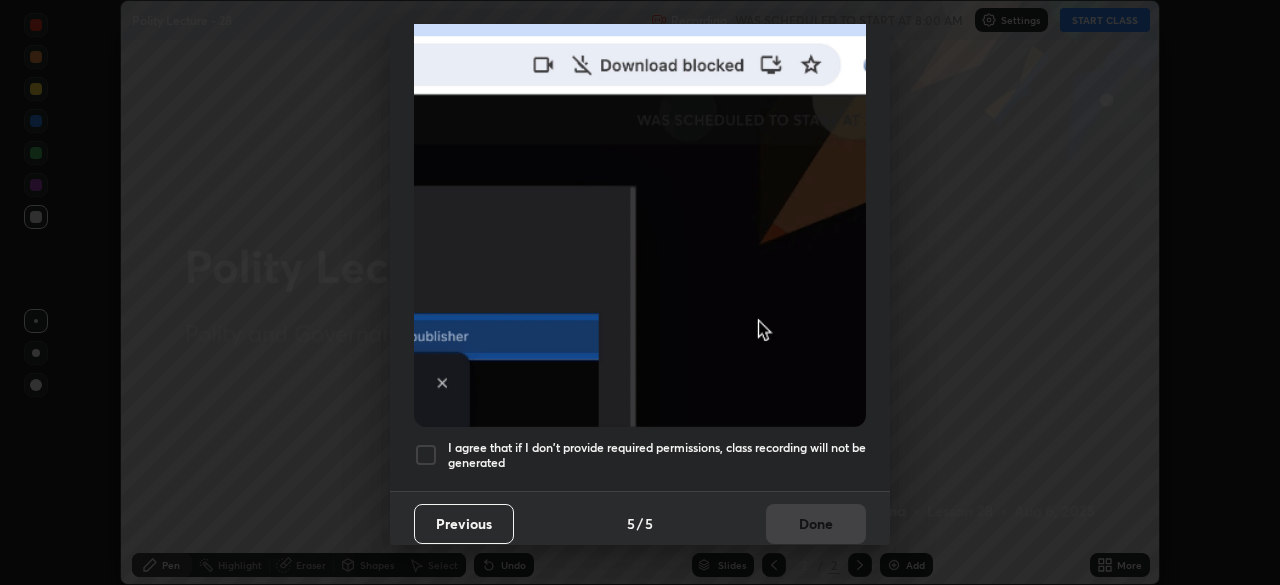 click at bounding box center [426, 455] 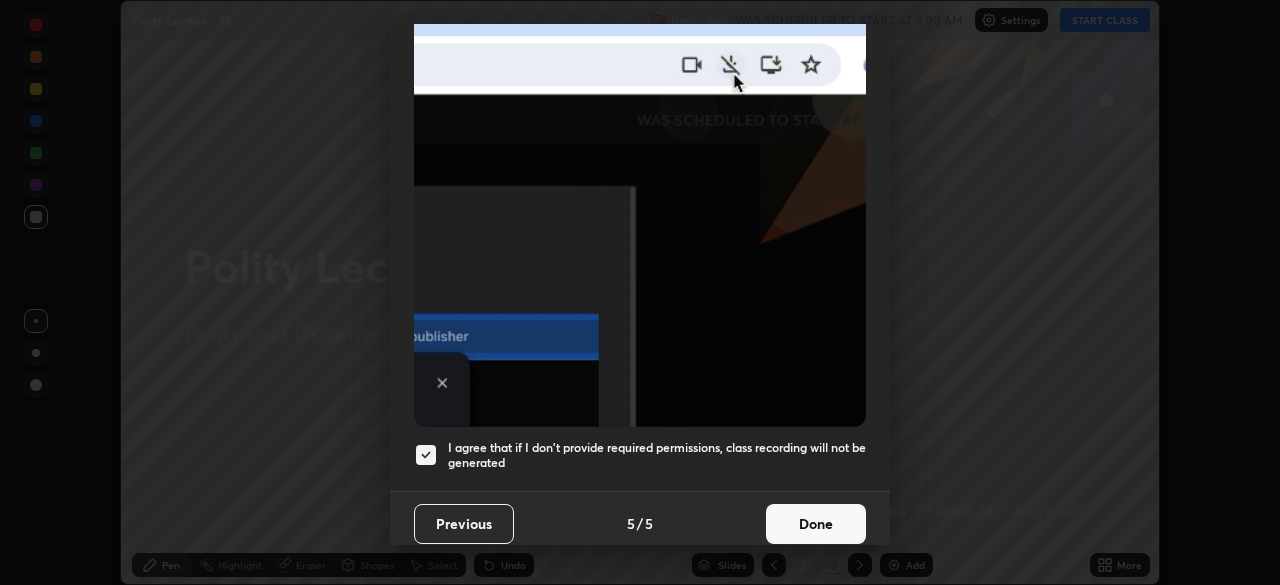 click on "Done" at bounding box center [816, 524] 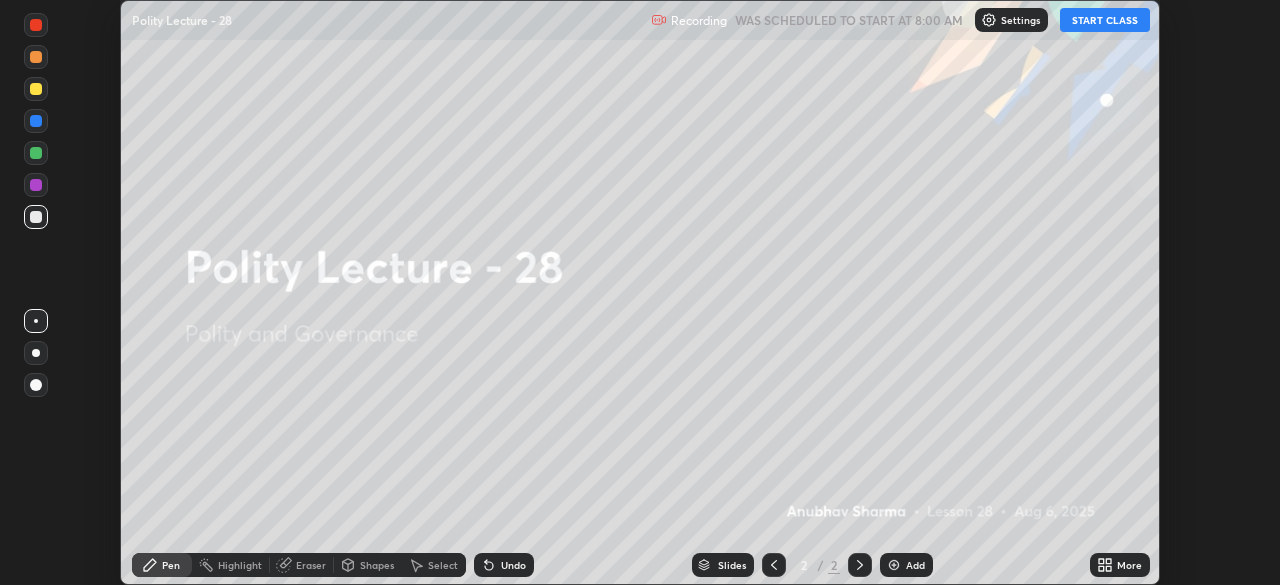 click 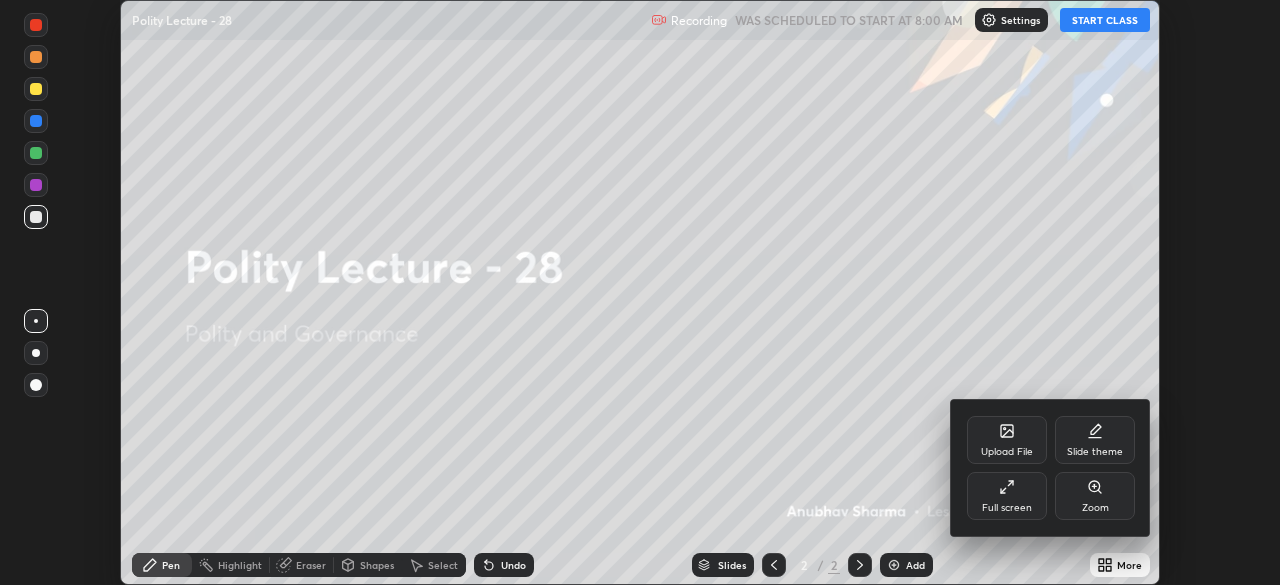 click on "Upload File" at bounding box center [1007, 440] 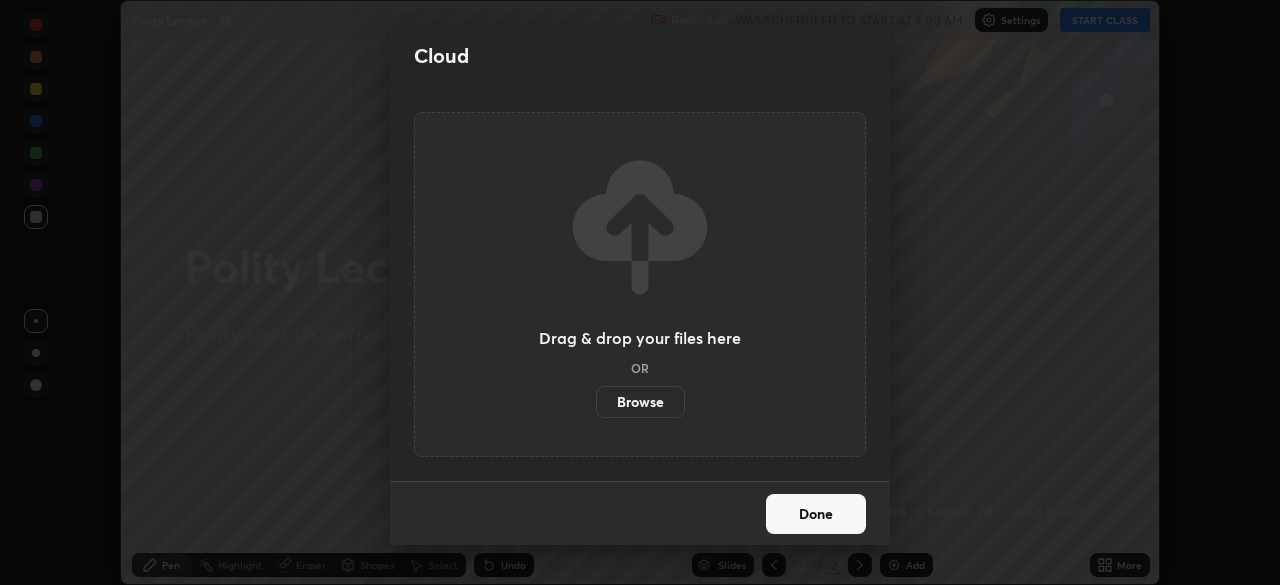 click on "Browse" at bounding box center (640, 402) 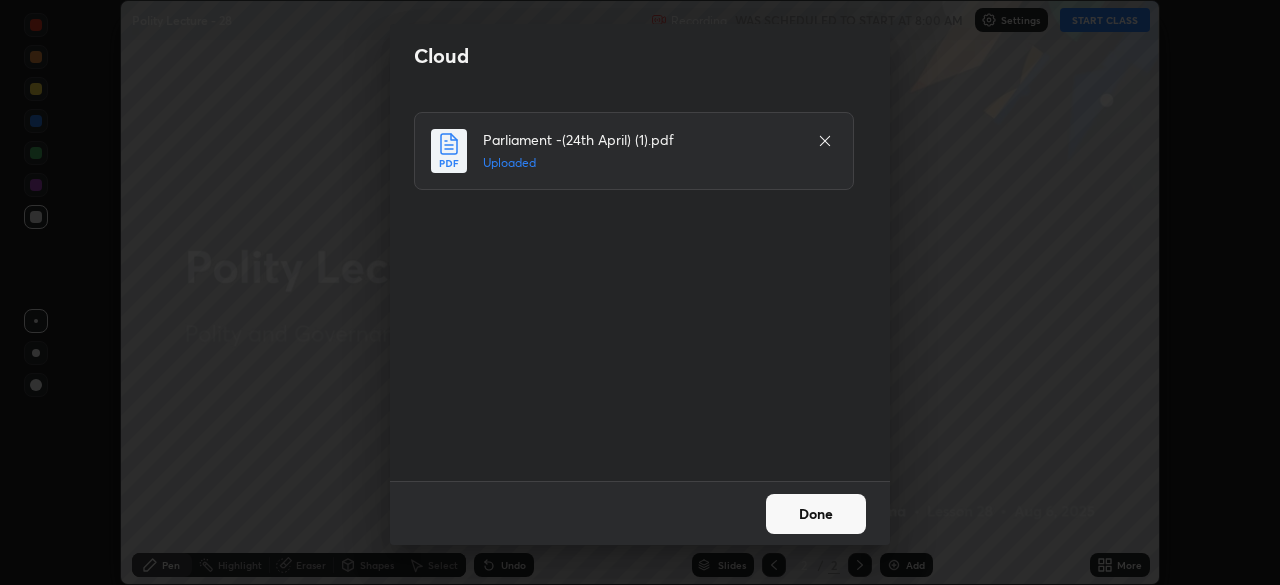 click on "Done" at bounding box center [816, 514] 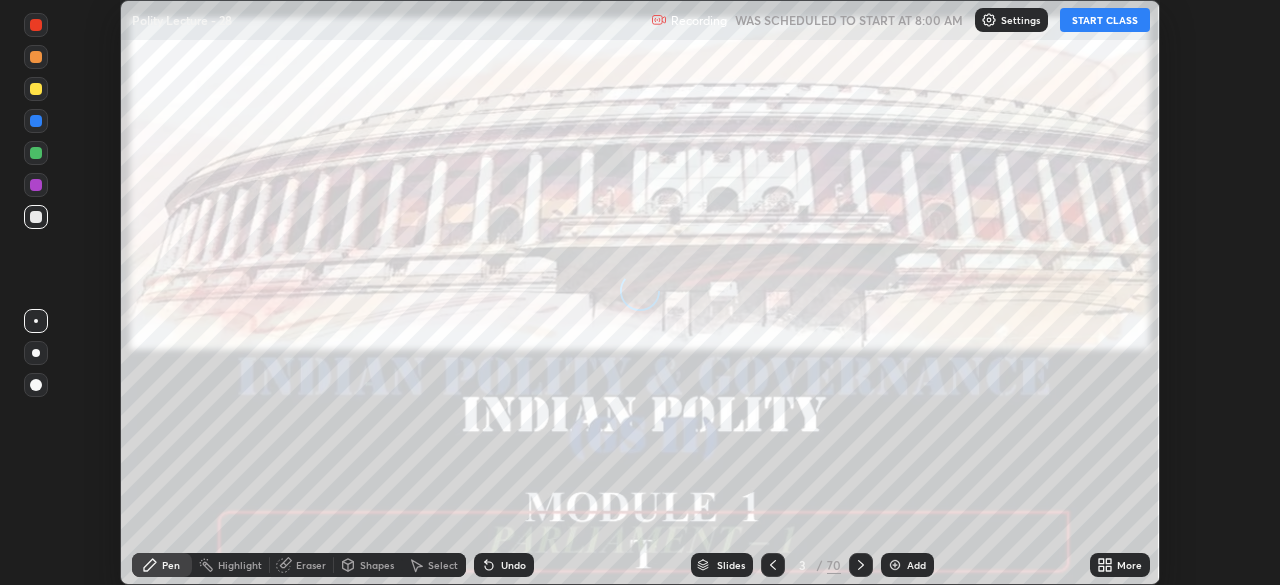 click 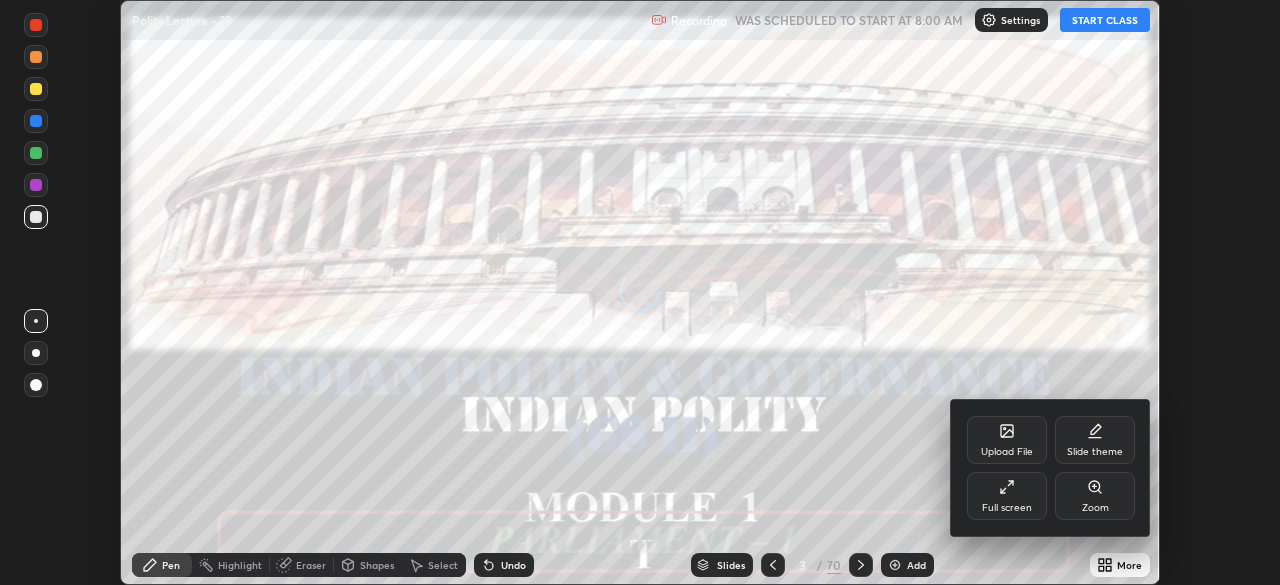 click on "Full screen" at bounding box center (1007, 508) 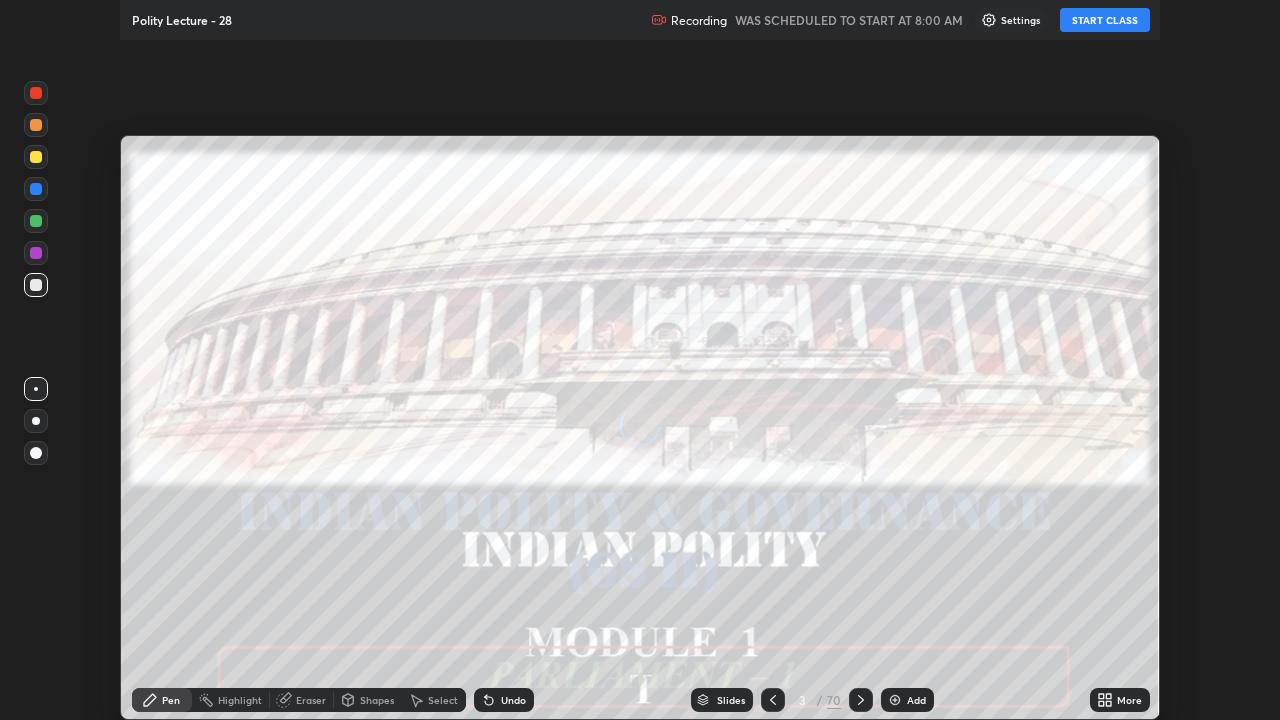 scroll, scrollTop: 99280, scrollLeft: 98720, axis: both 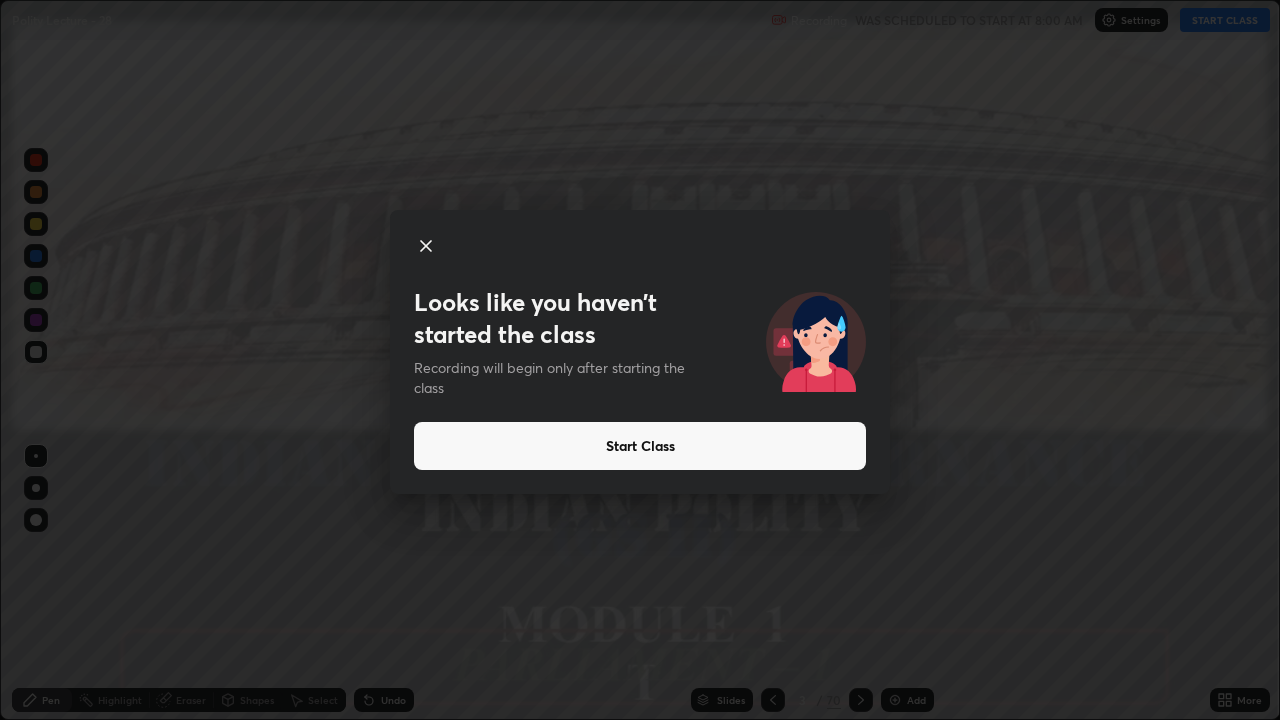click on "Start Class" at bounding box center [640, 446] 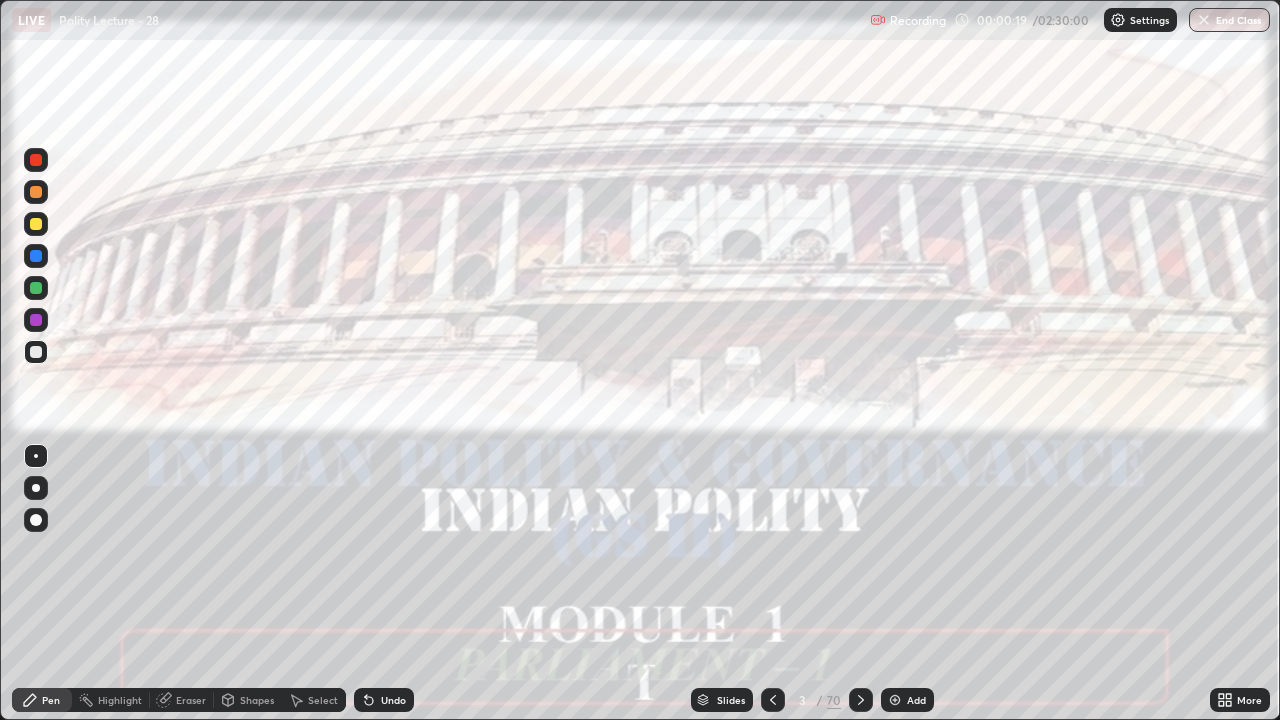 click on "Slides" at bounding box center [731, 700] 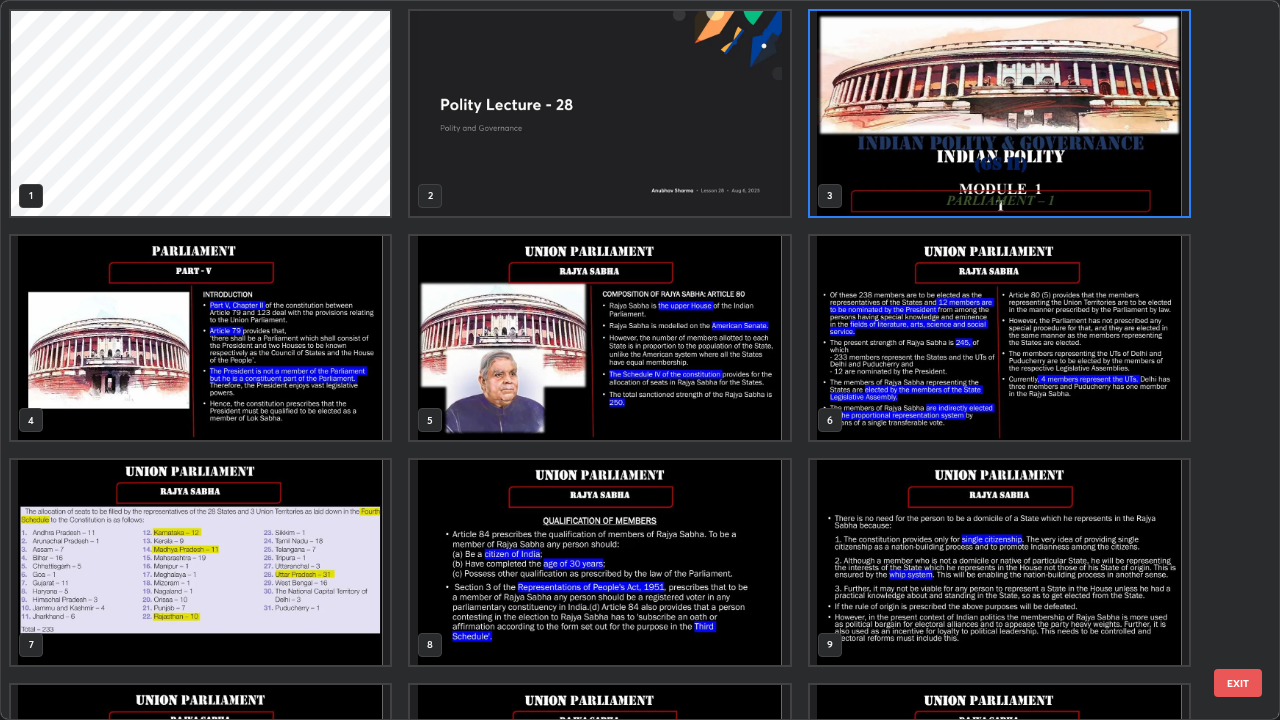 scroll, scrollTop: 7, scrollLeft: 11, axis: both 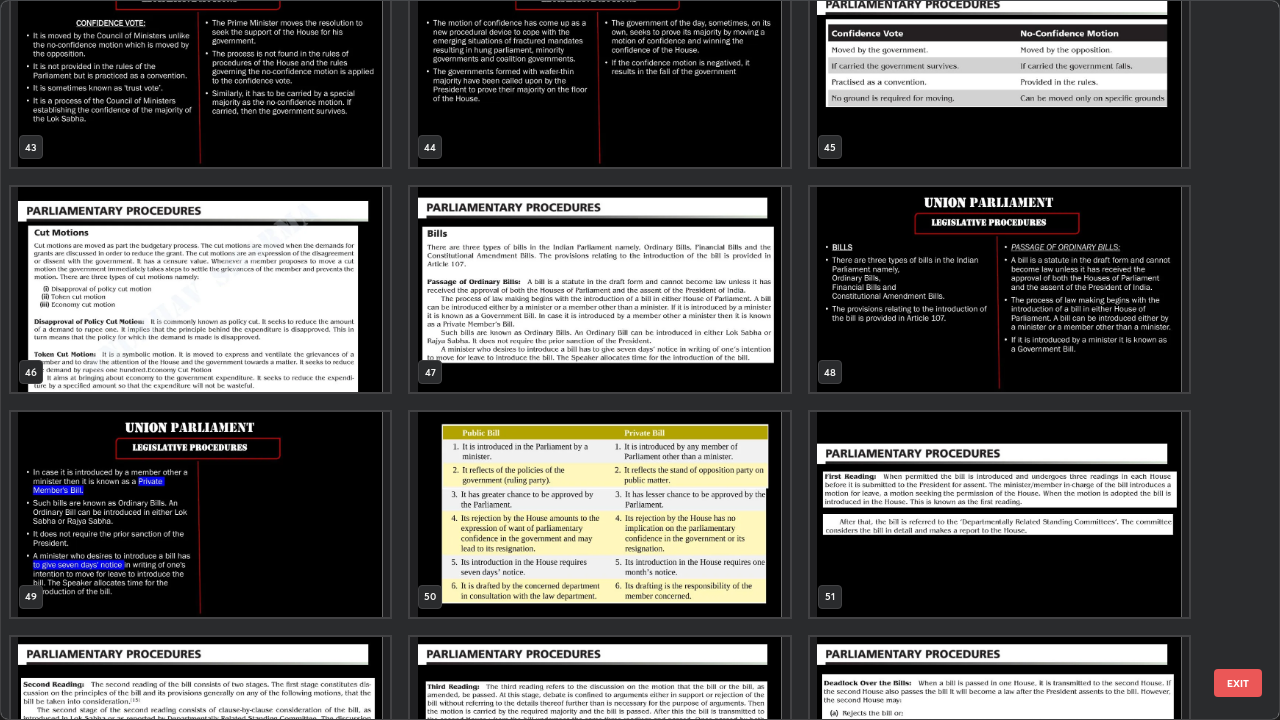 click at bounding box center (599, 289) 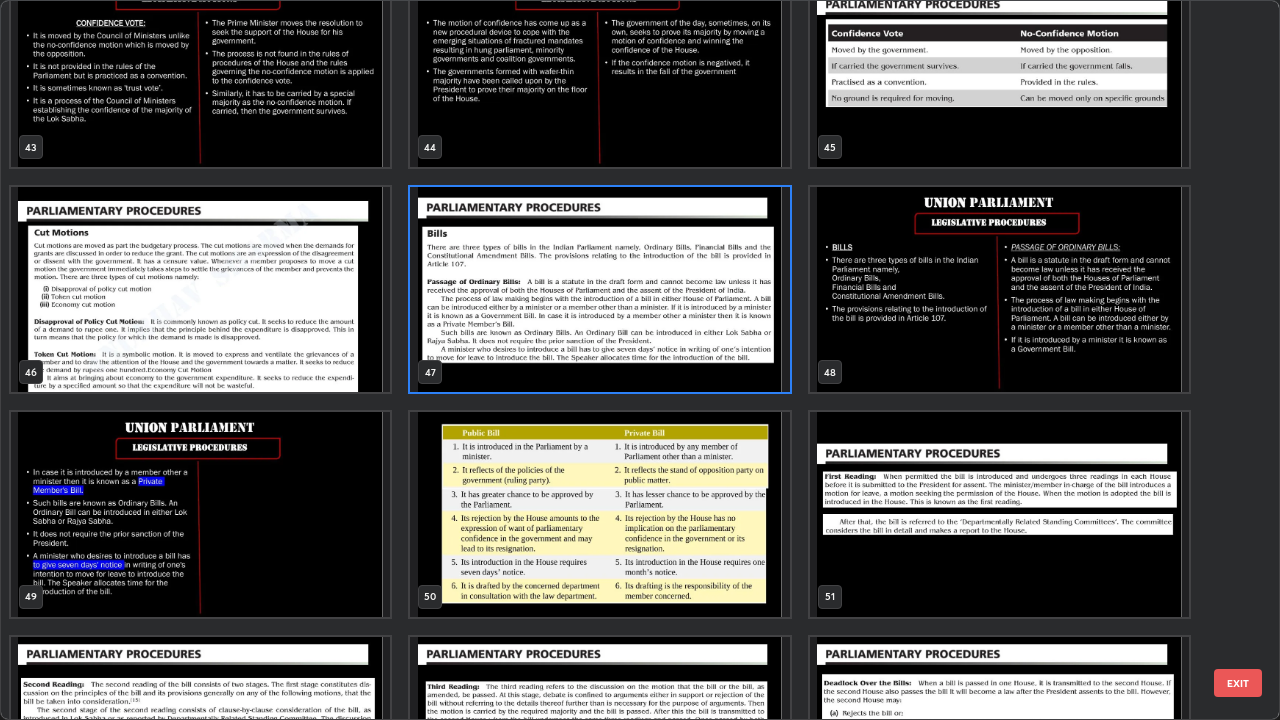 click at bounding box center (599, 289) 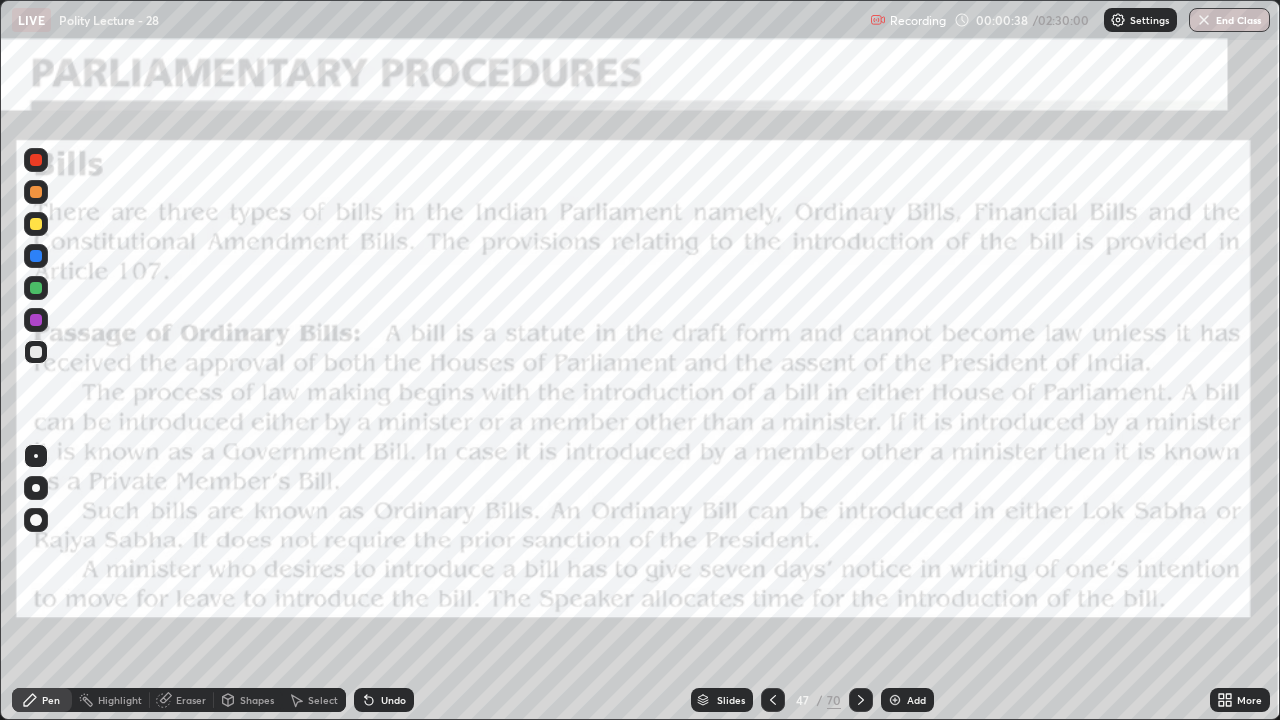 click on "Add" at bounding box center (907, 700) 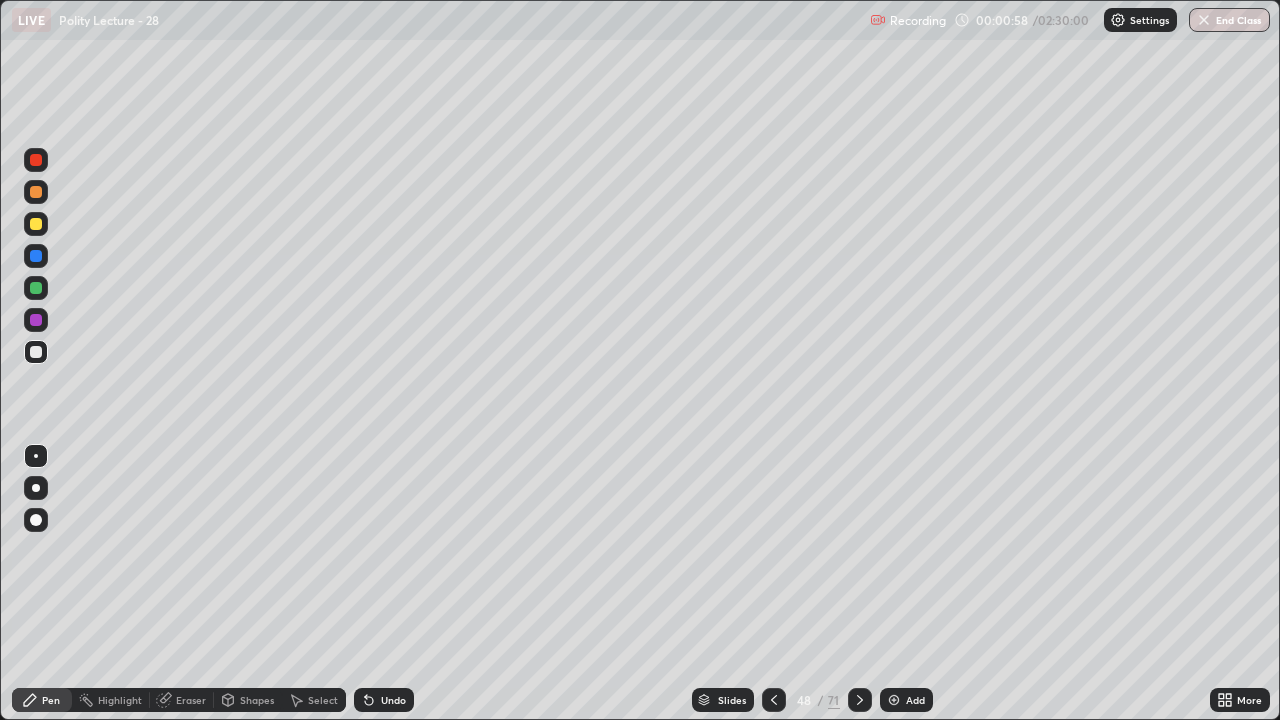 click at bounding box center (36, 488) 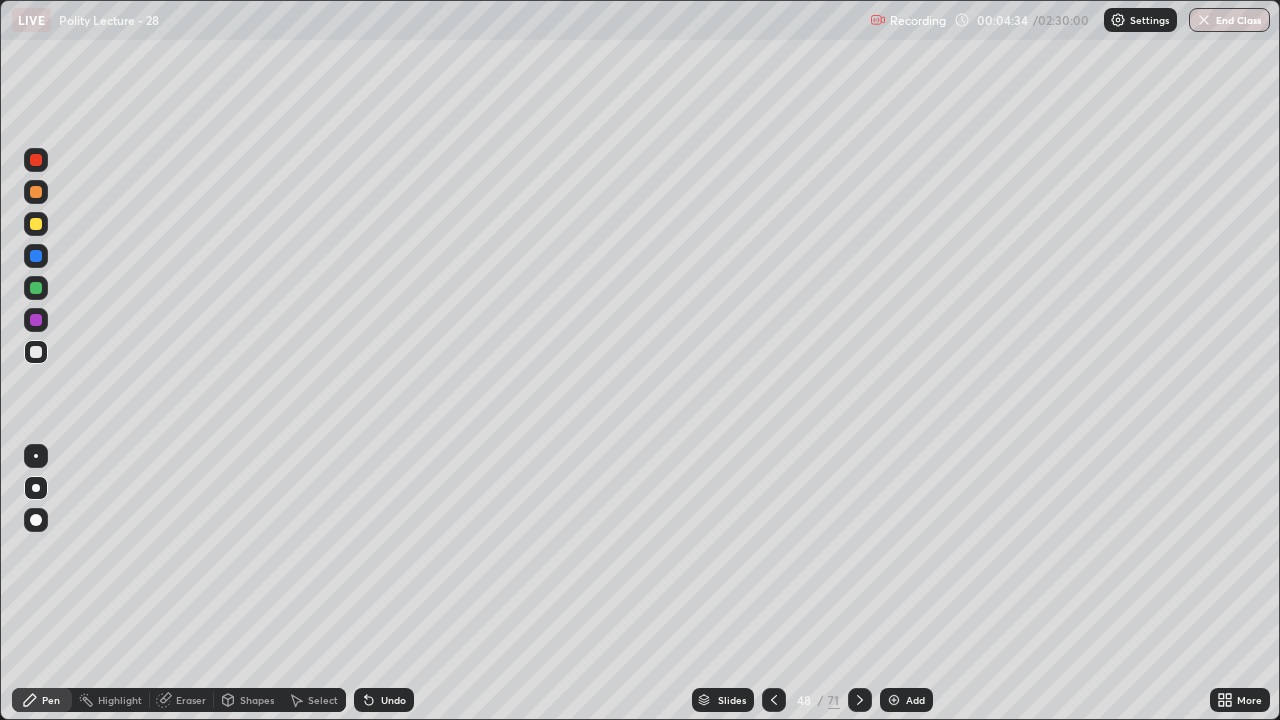 click on "Add" at bounding box center [906, 700] 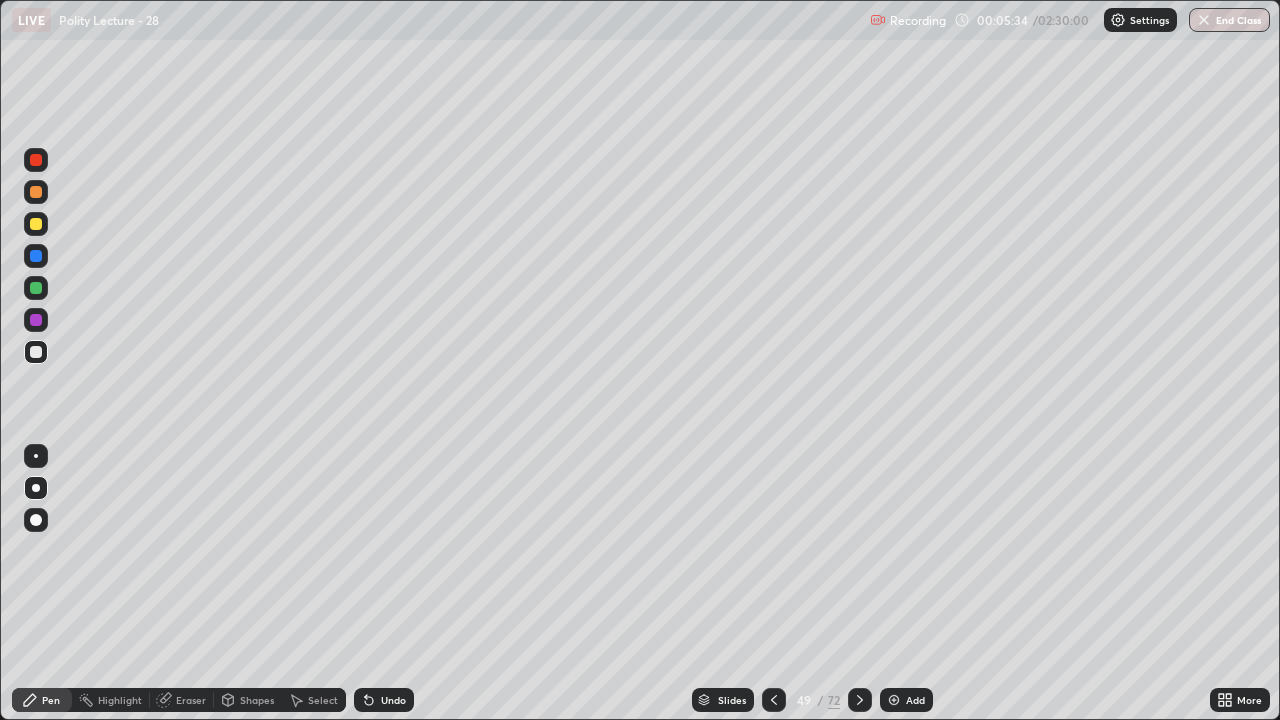 click at bounding box center (36, 224) 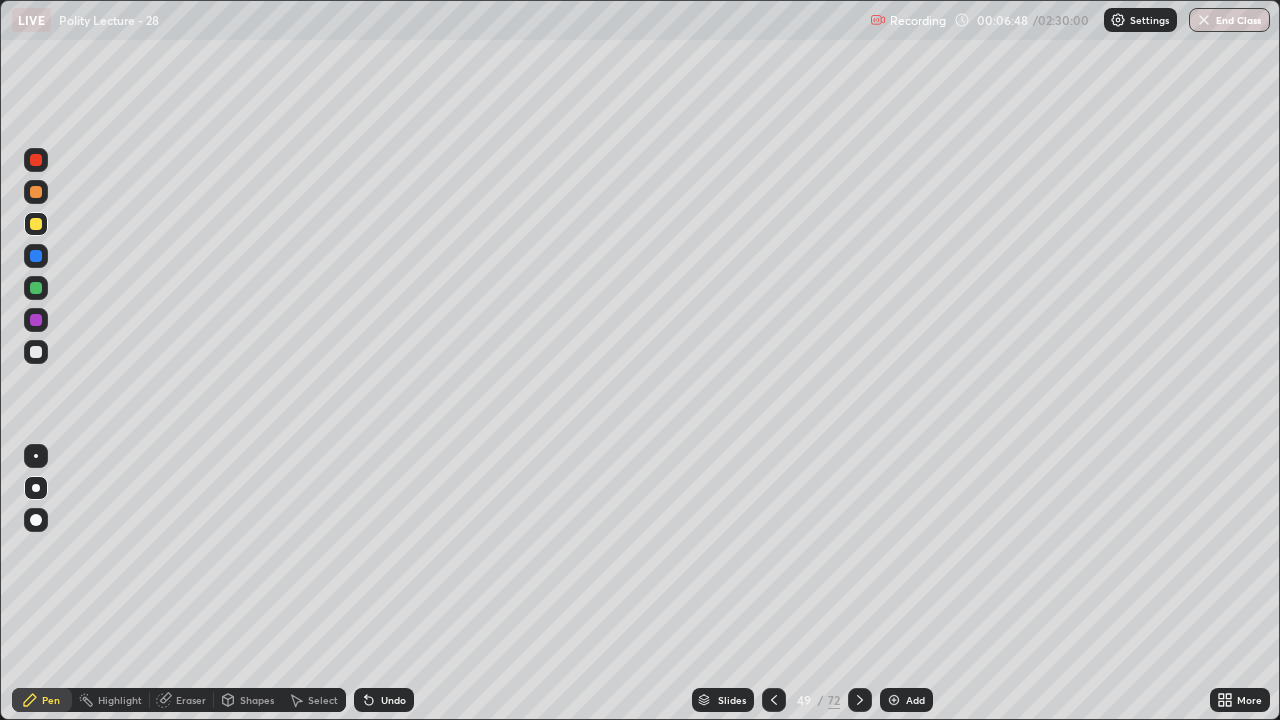 click on "Add" at bounding box center (915, 700) 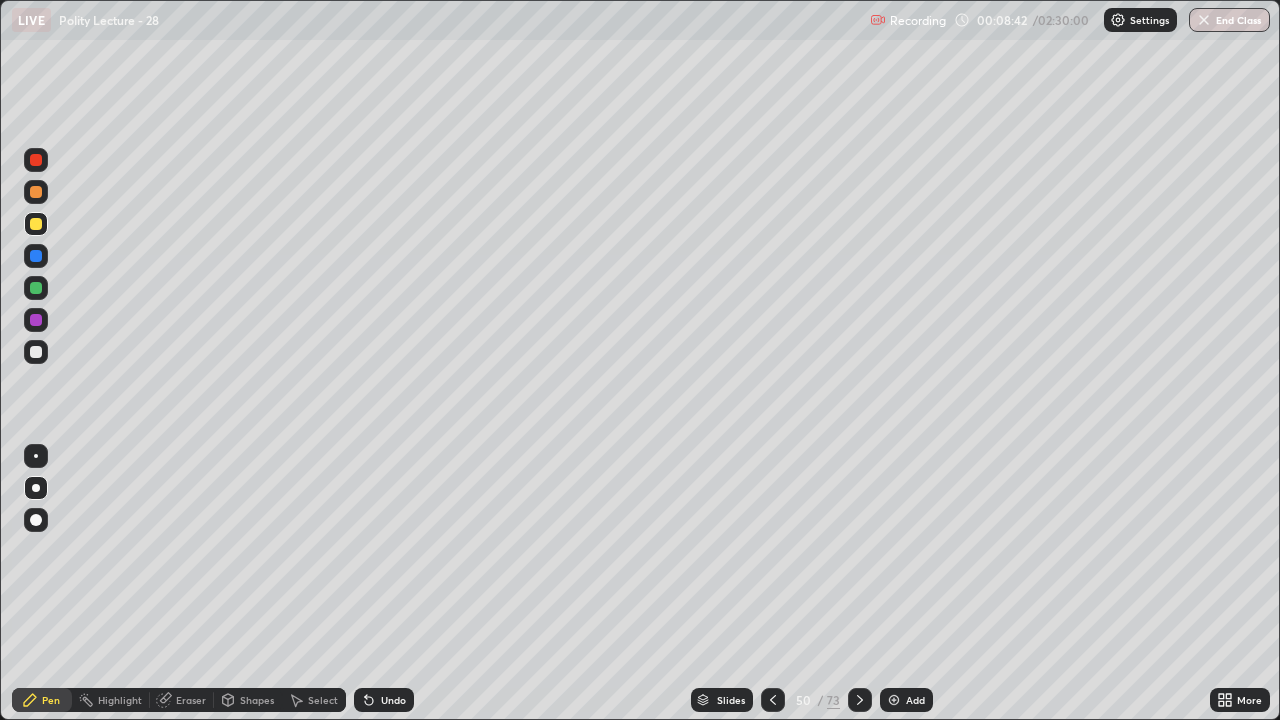 click at bounding box center [36, 256] 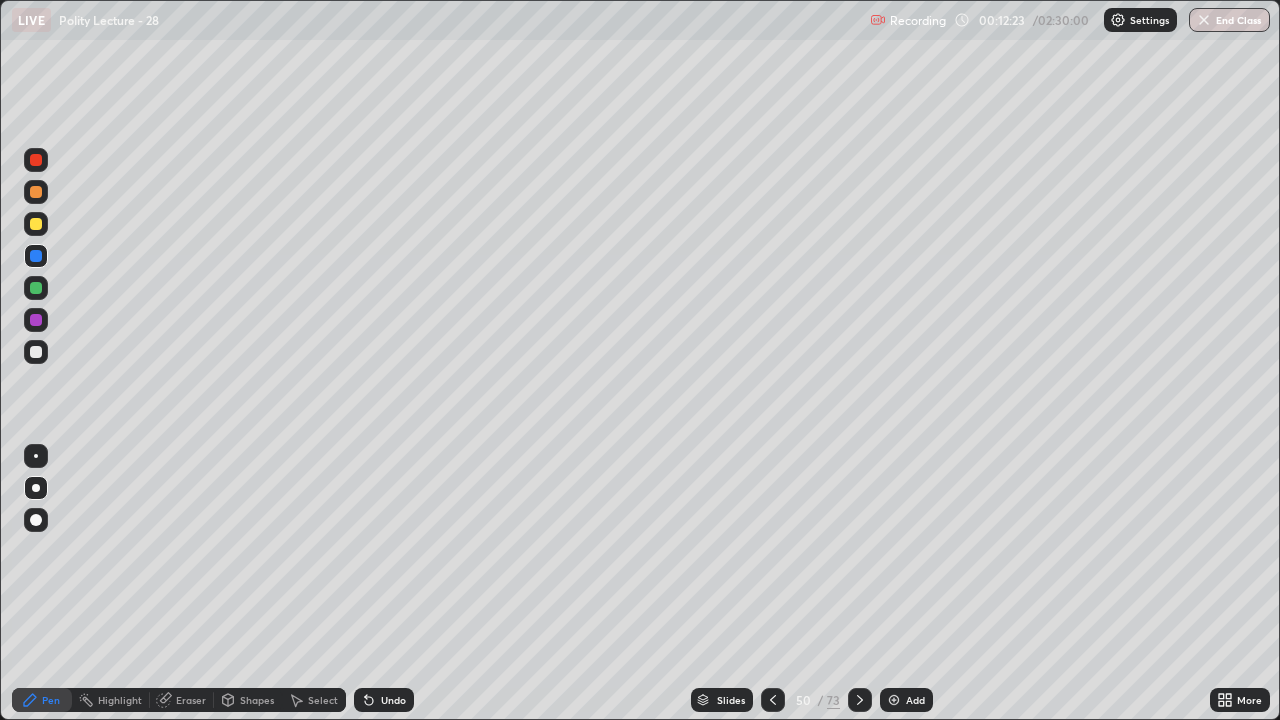 click at bounding box center (36, 352) 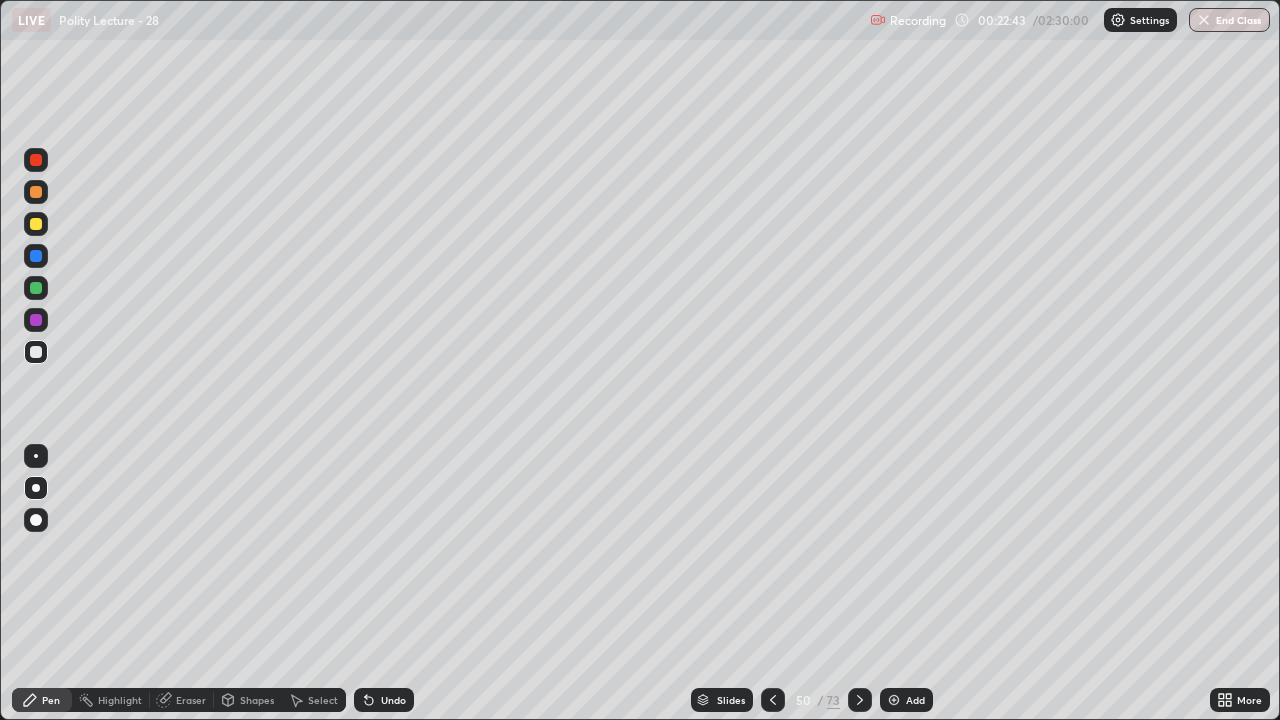 click at bounding box center (36, 224) 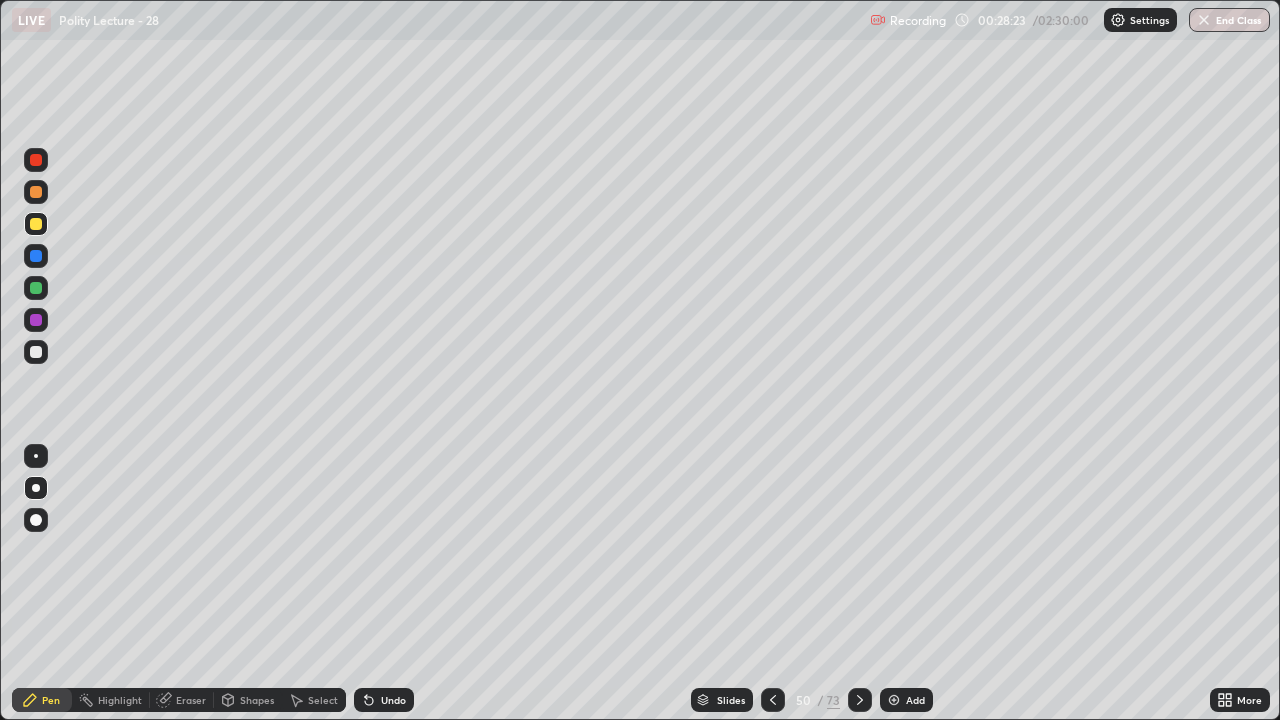 click 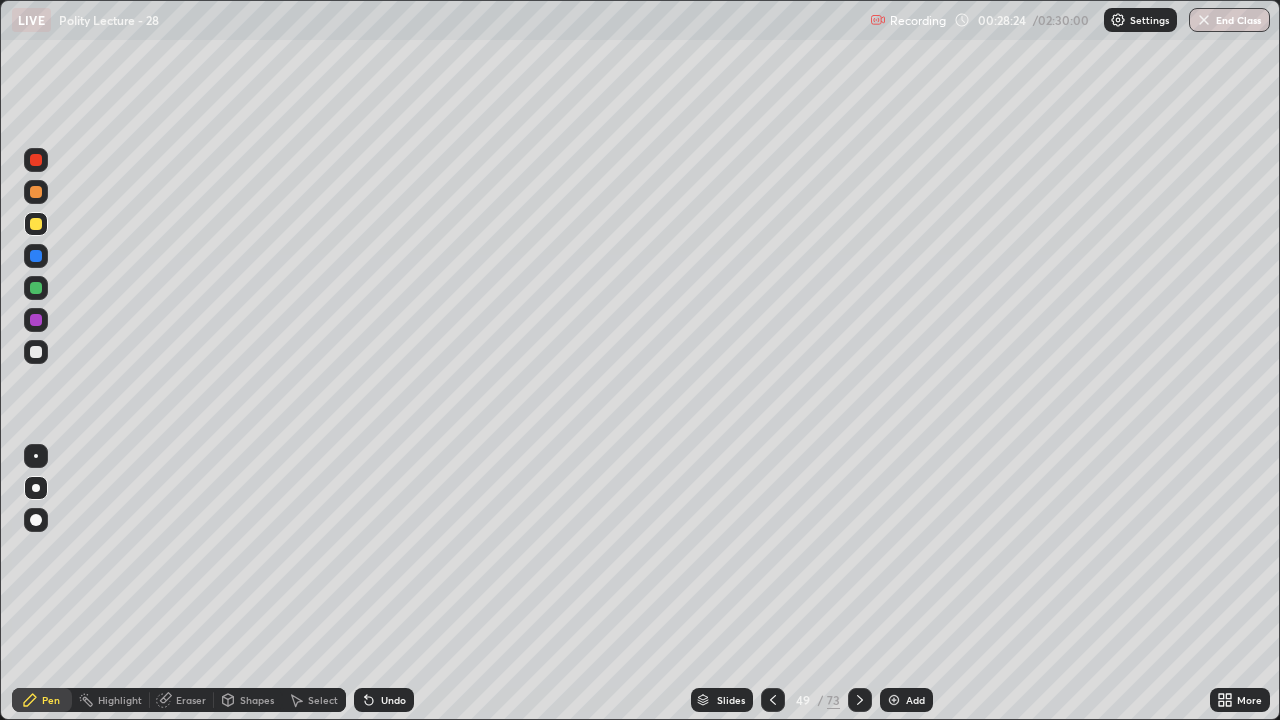 click on "Slides" at bounding box center [731, 700] 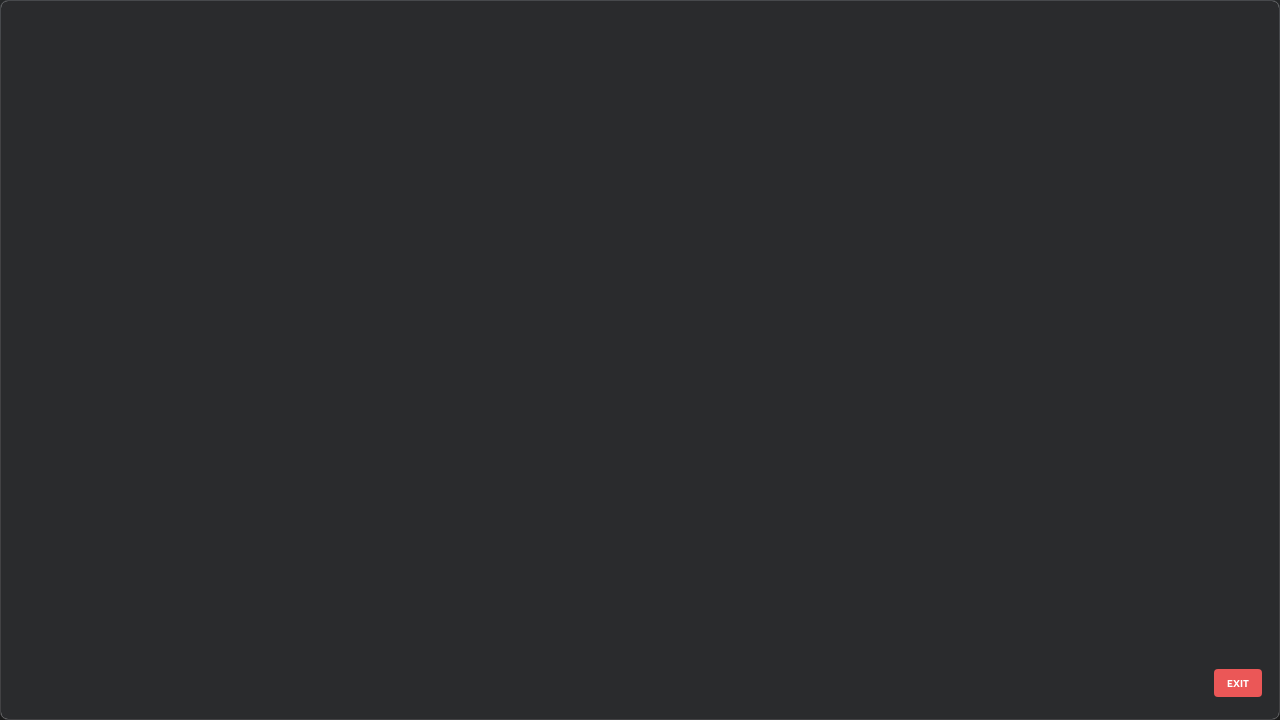 scroll, scrollTop: 3100, scrollLeft: 0, axis: vertical 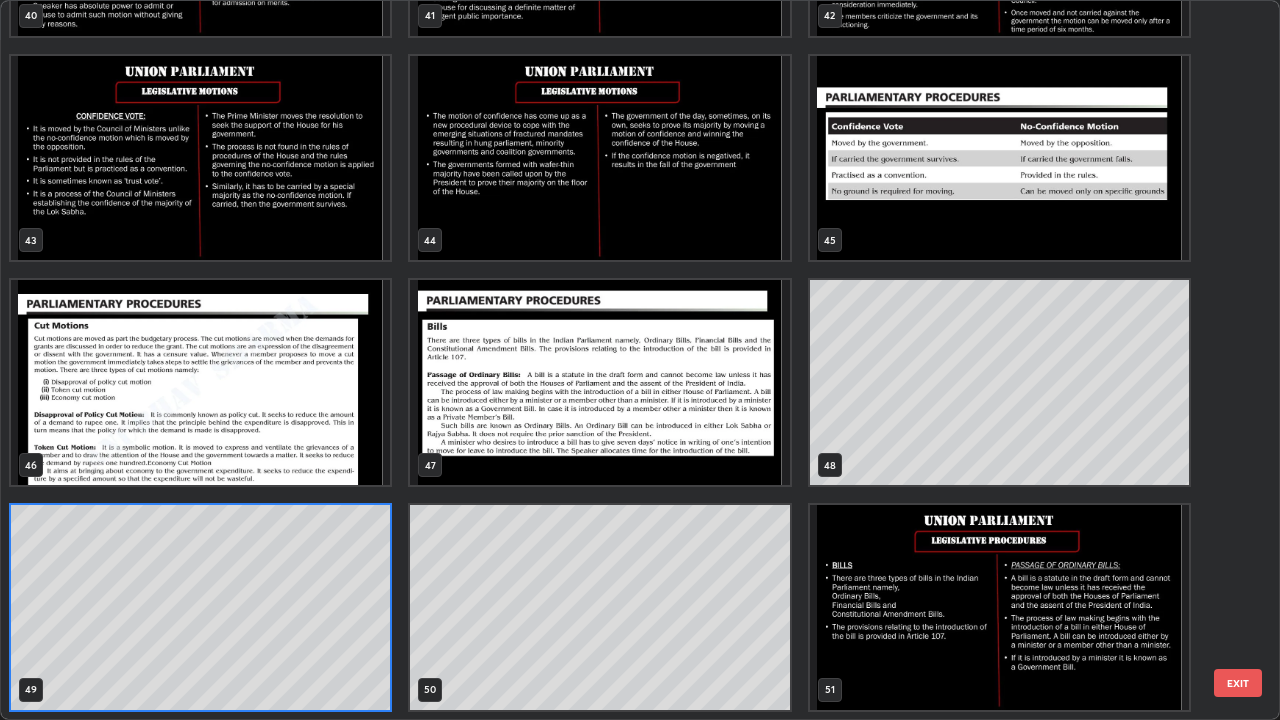 click at bounding box center [599, 382] 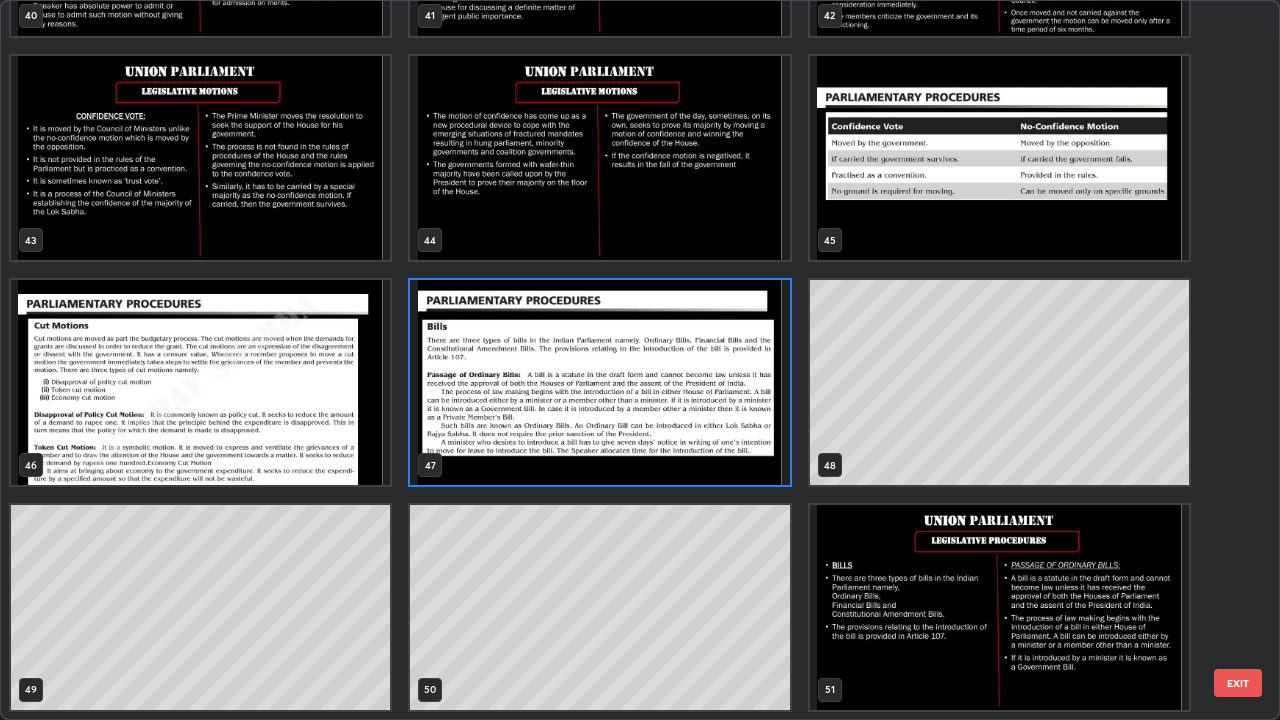 click at bounding box center (599, 382) 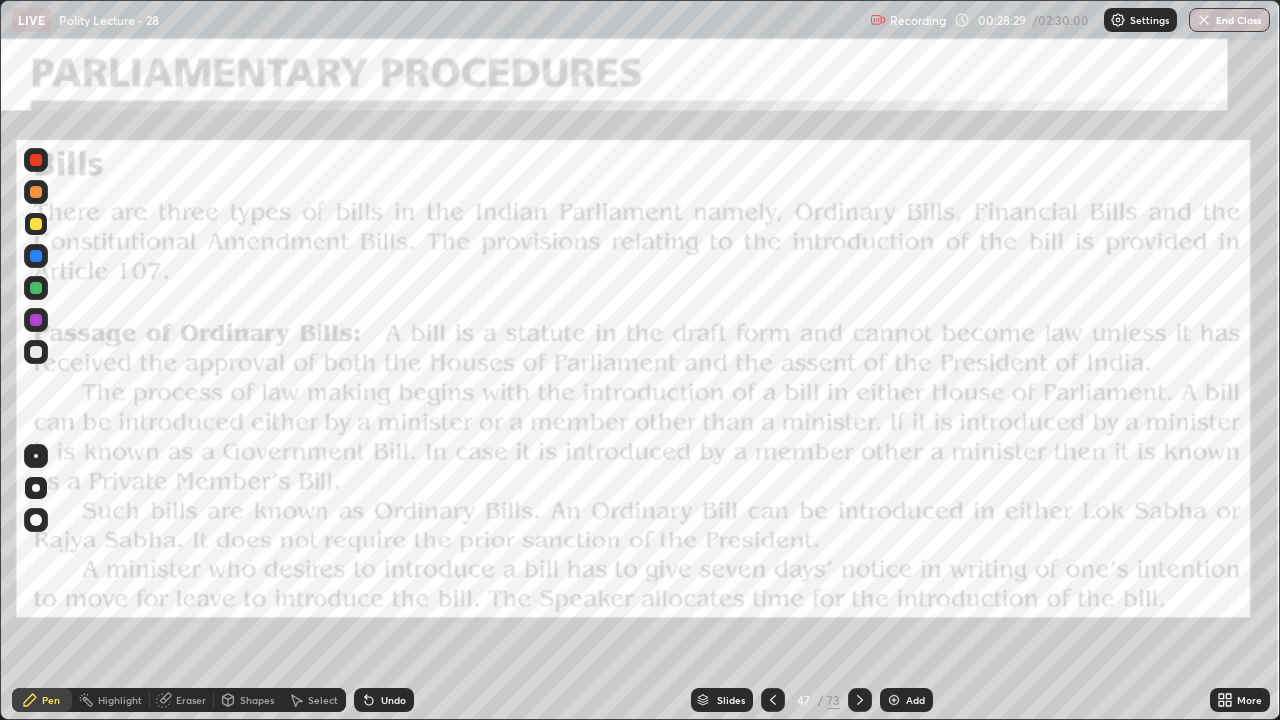 click at bounding box center [36, 160] 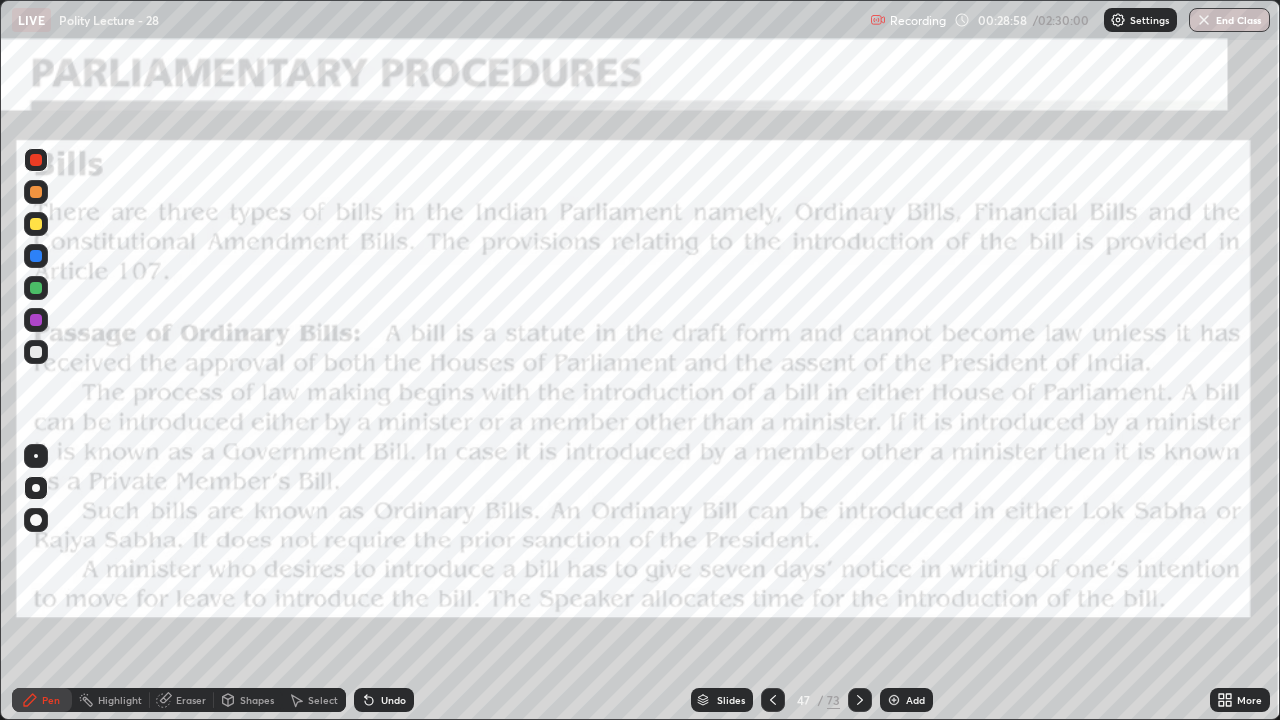 click at bounding box center [860, 700] 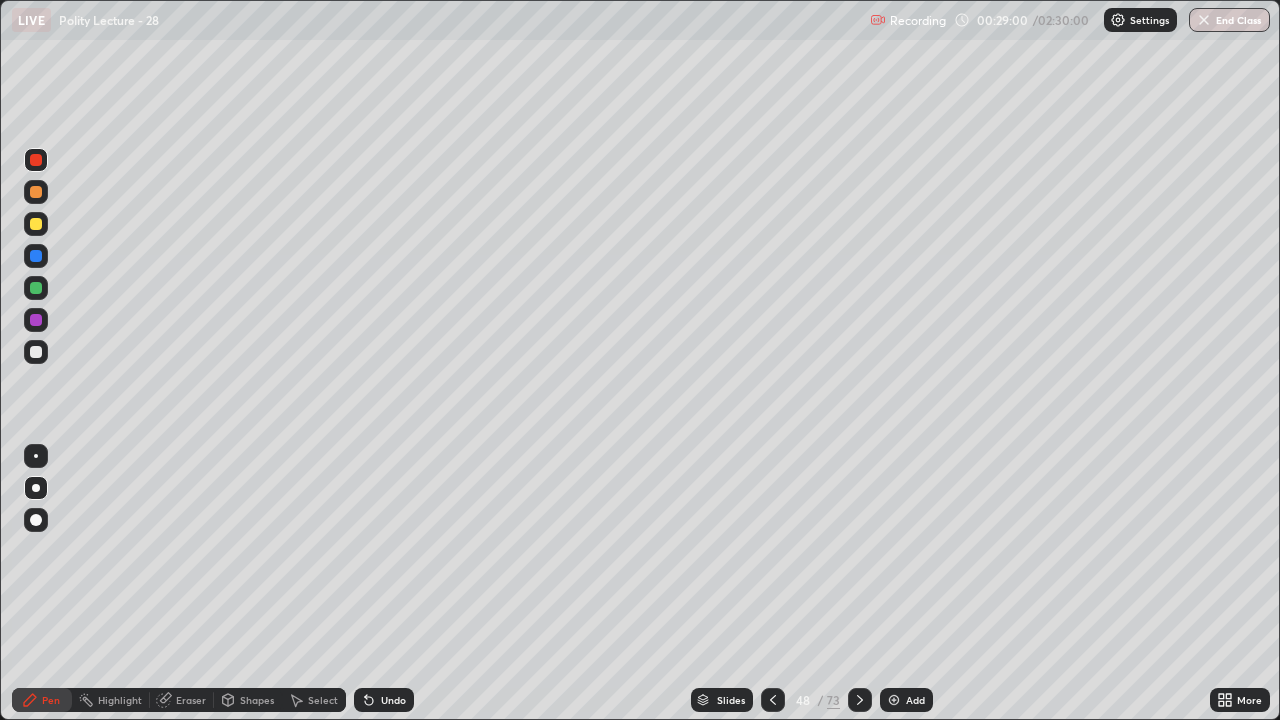 click 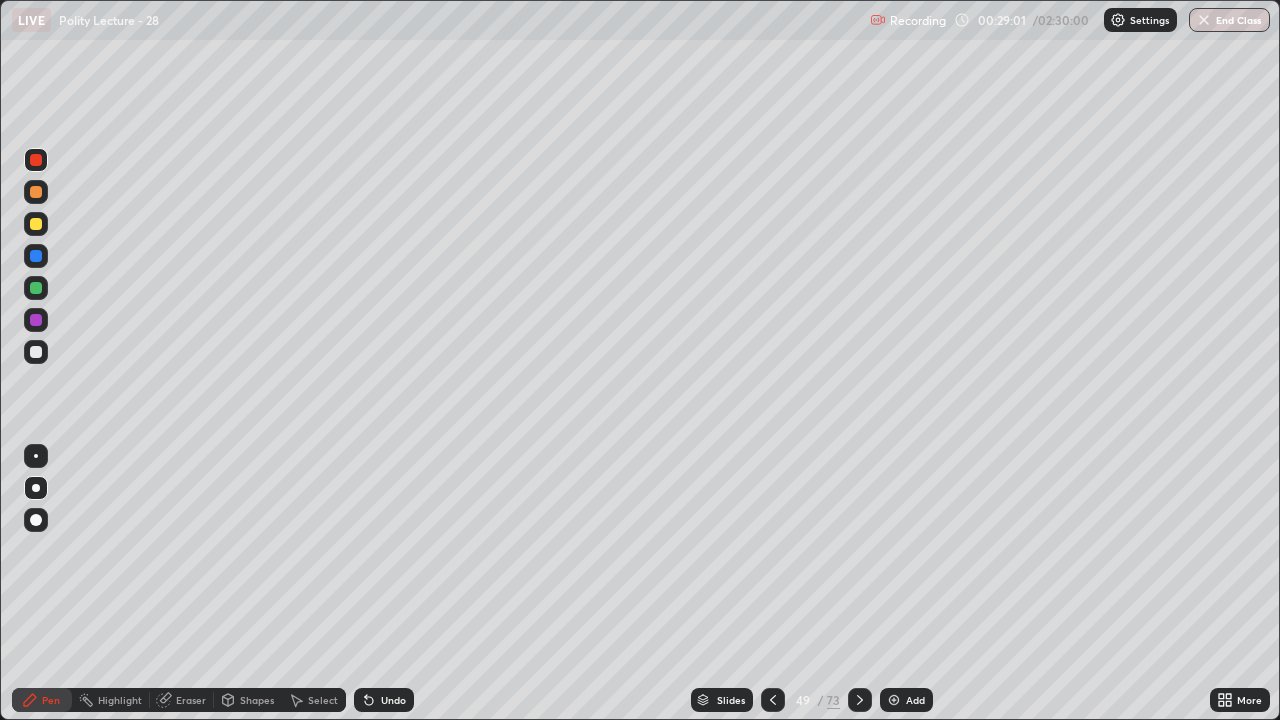 click 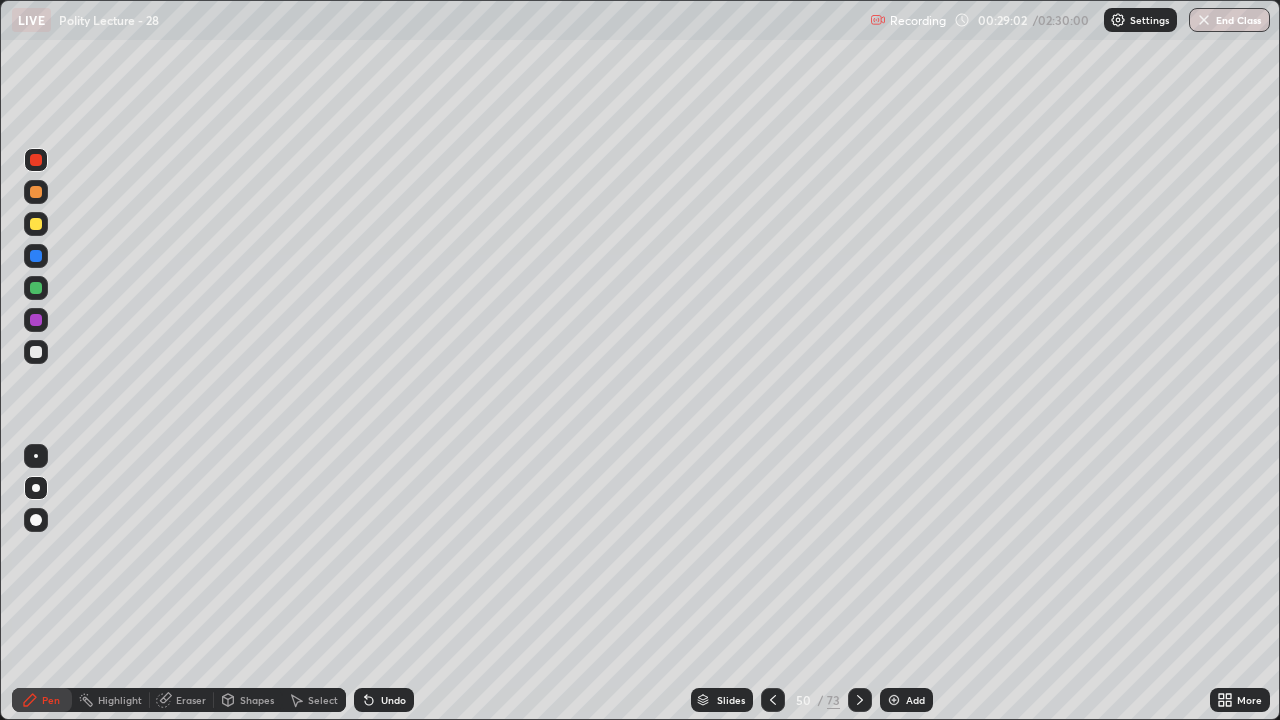 click 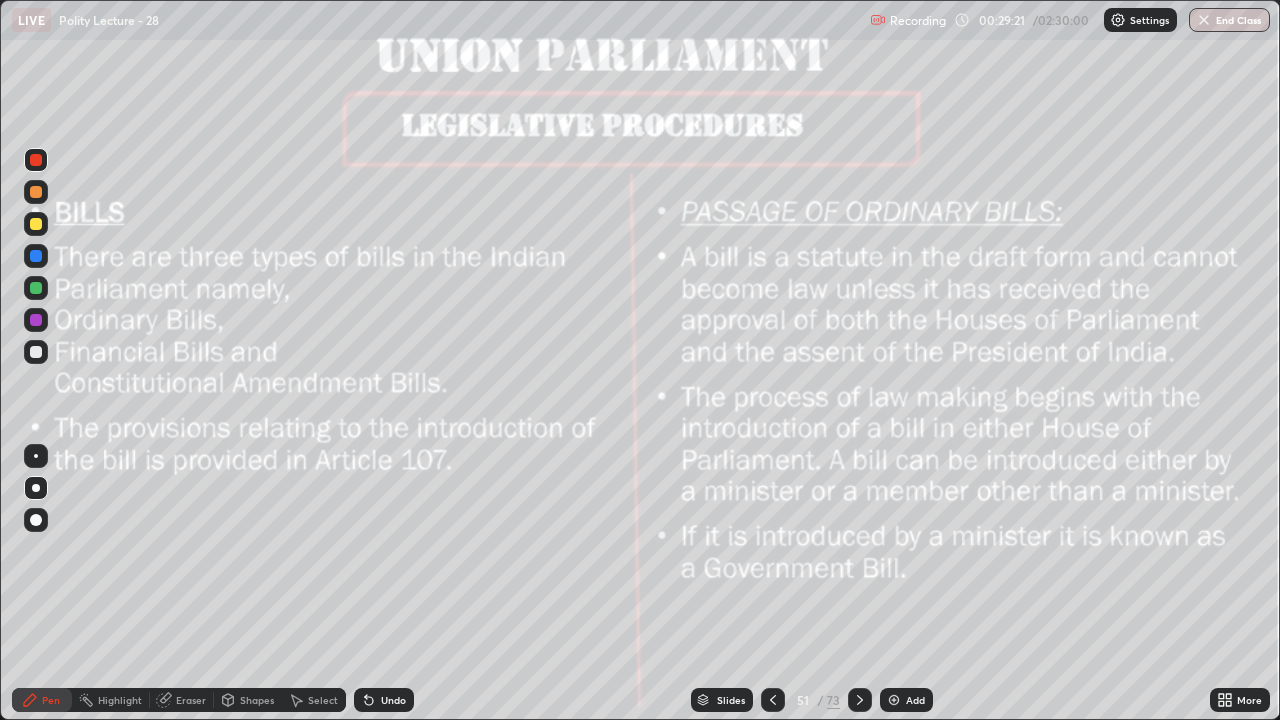 click 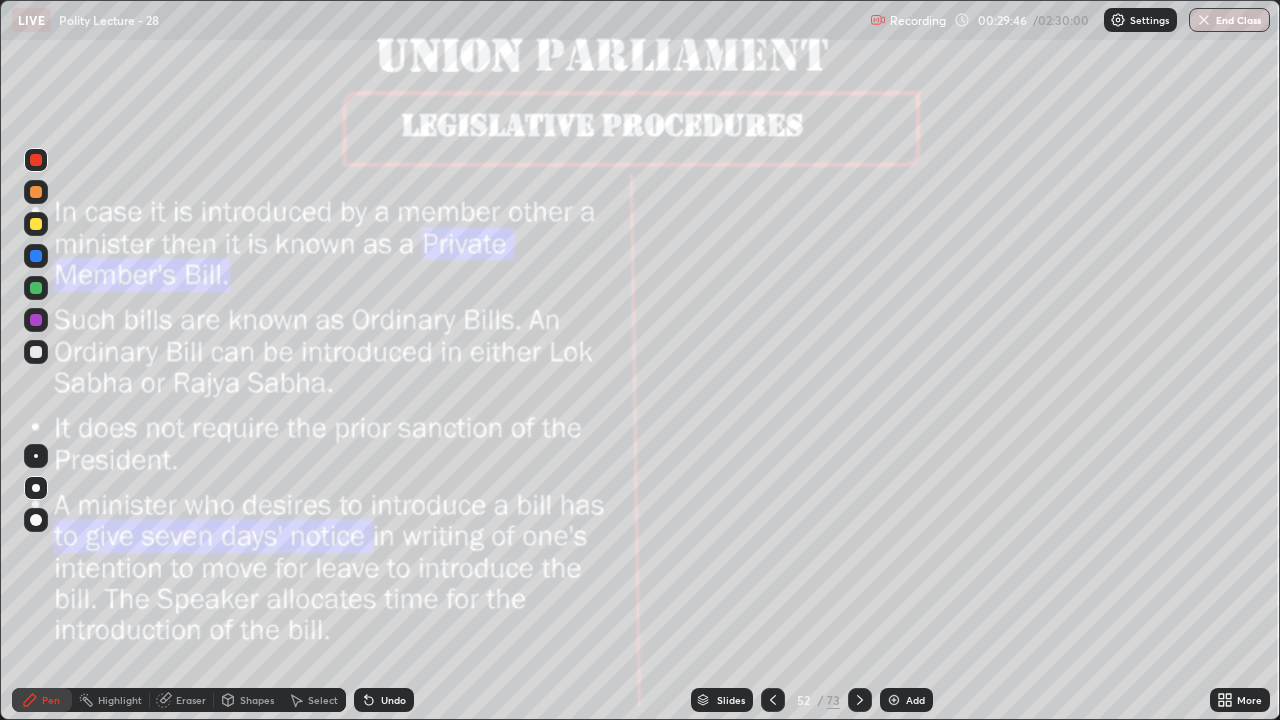 click at bounding box center (860, 700) 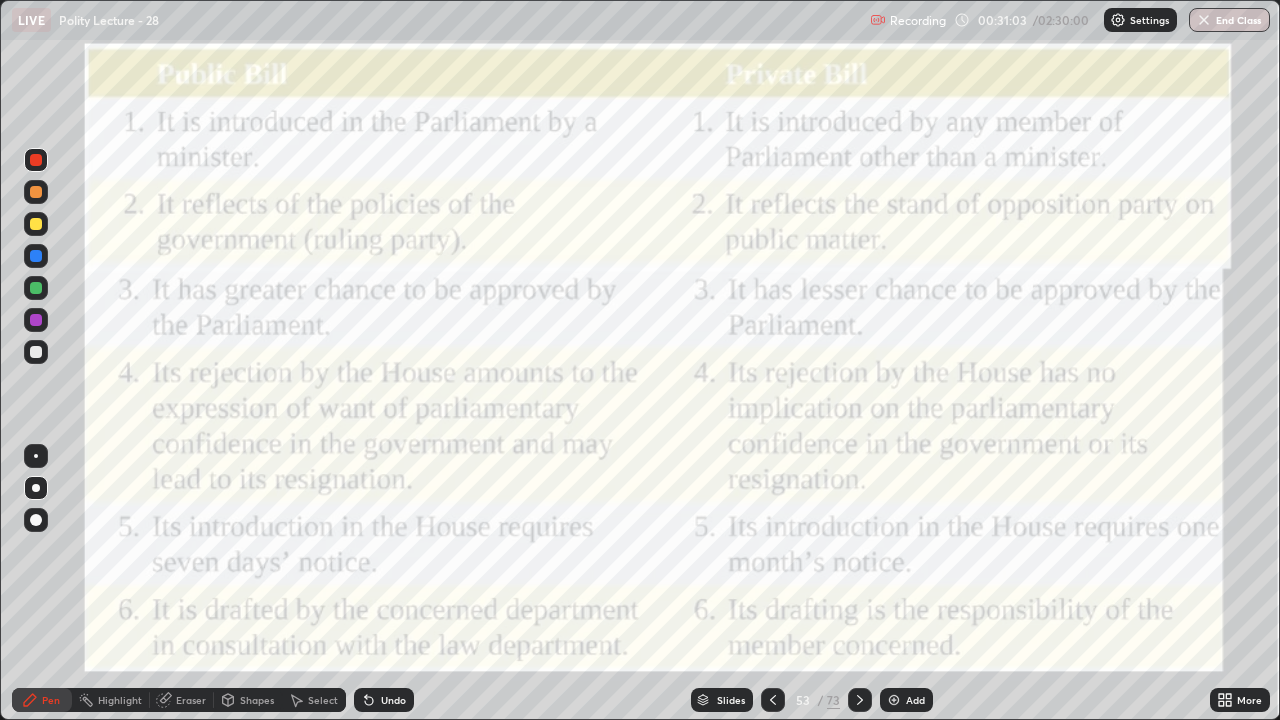 click 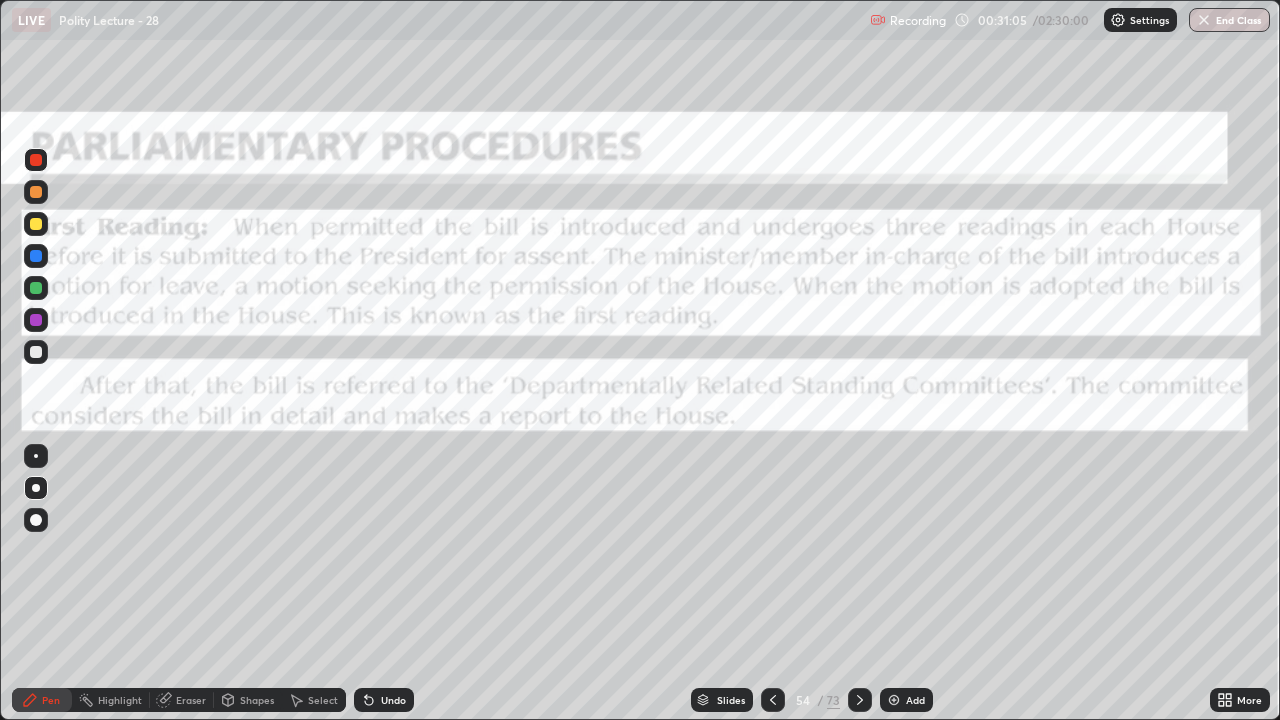 click 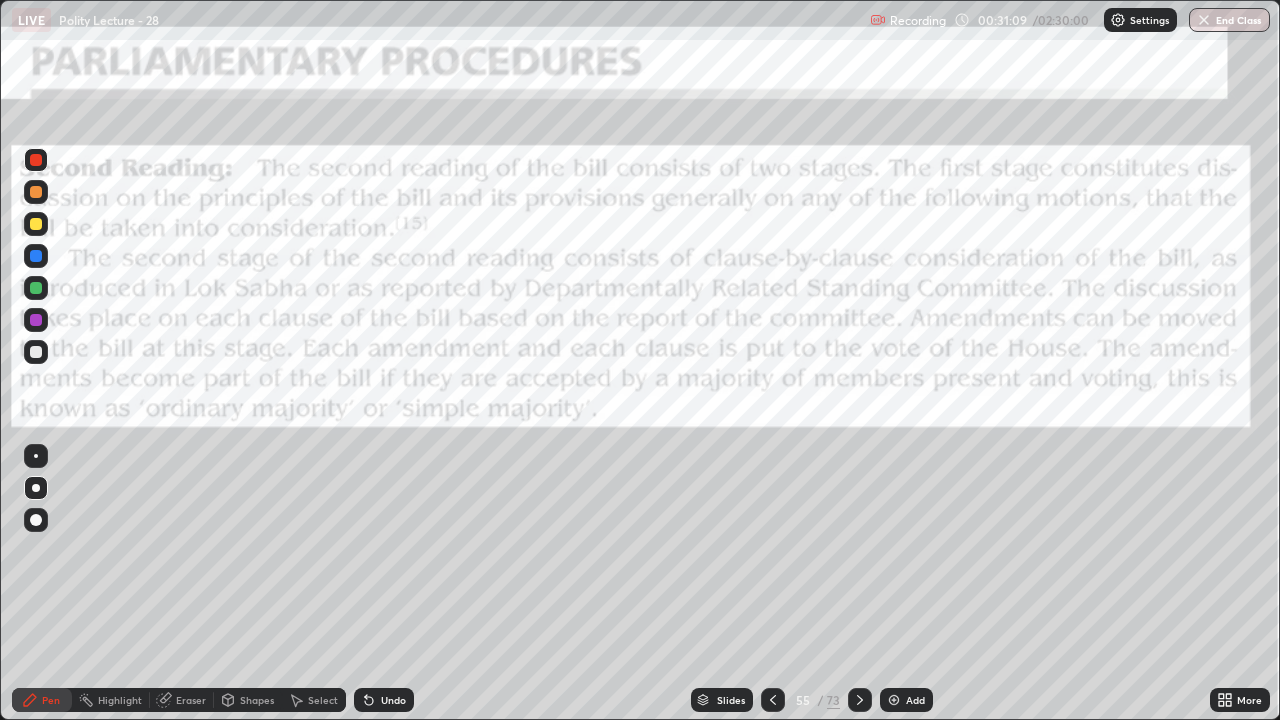 click 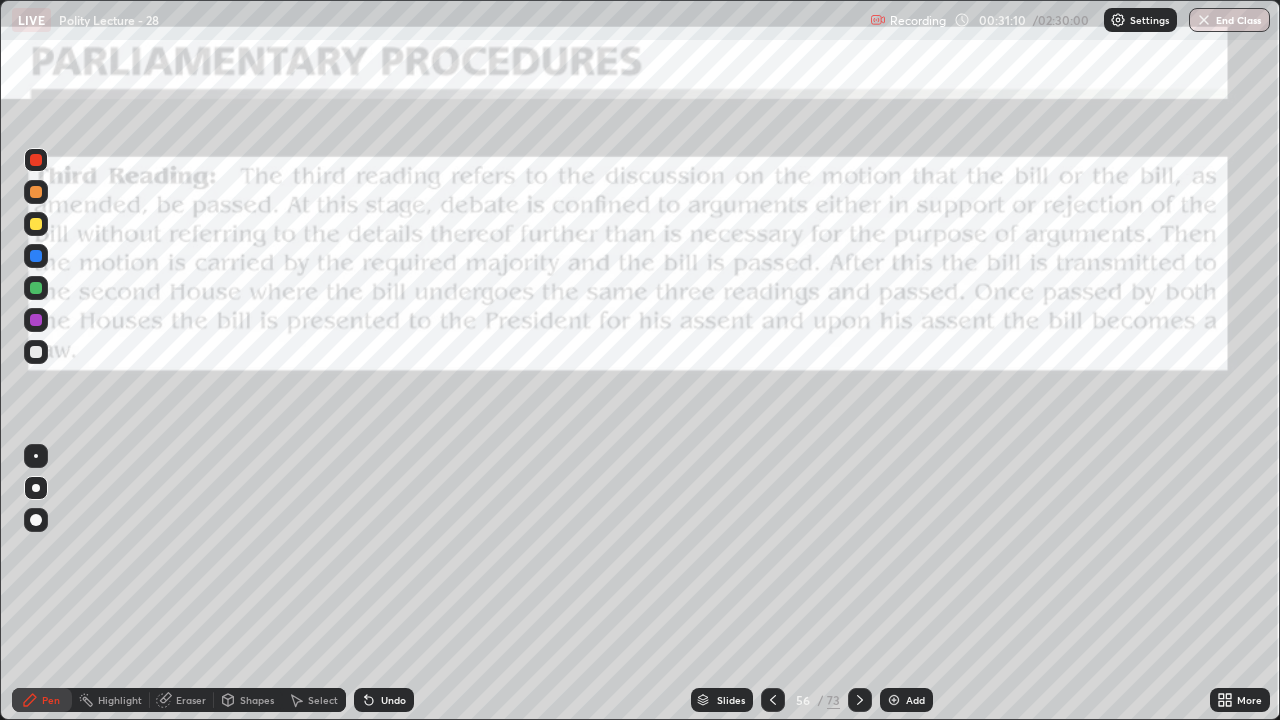 click 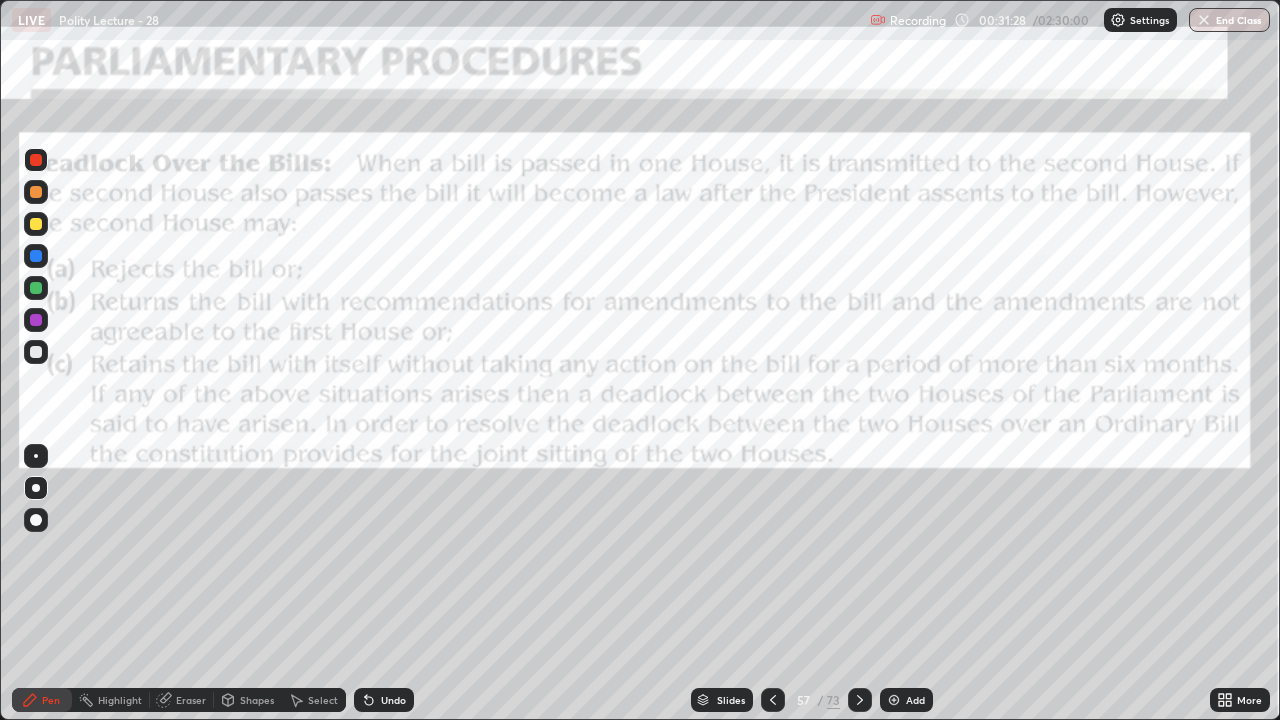 click at bounding box center [860, 700] 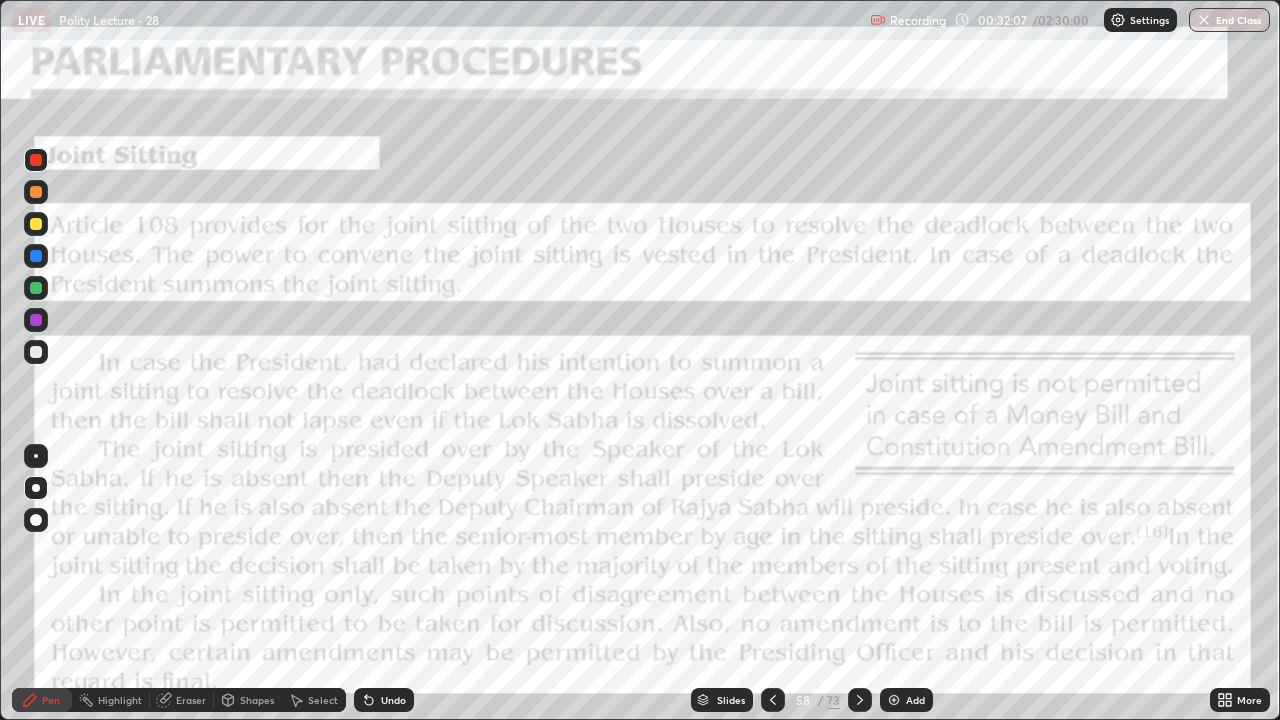 click 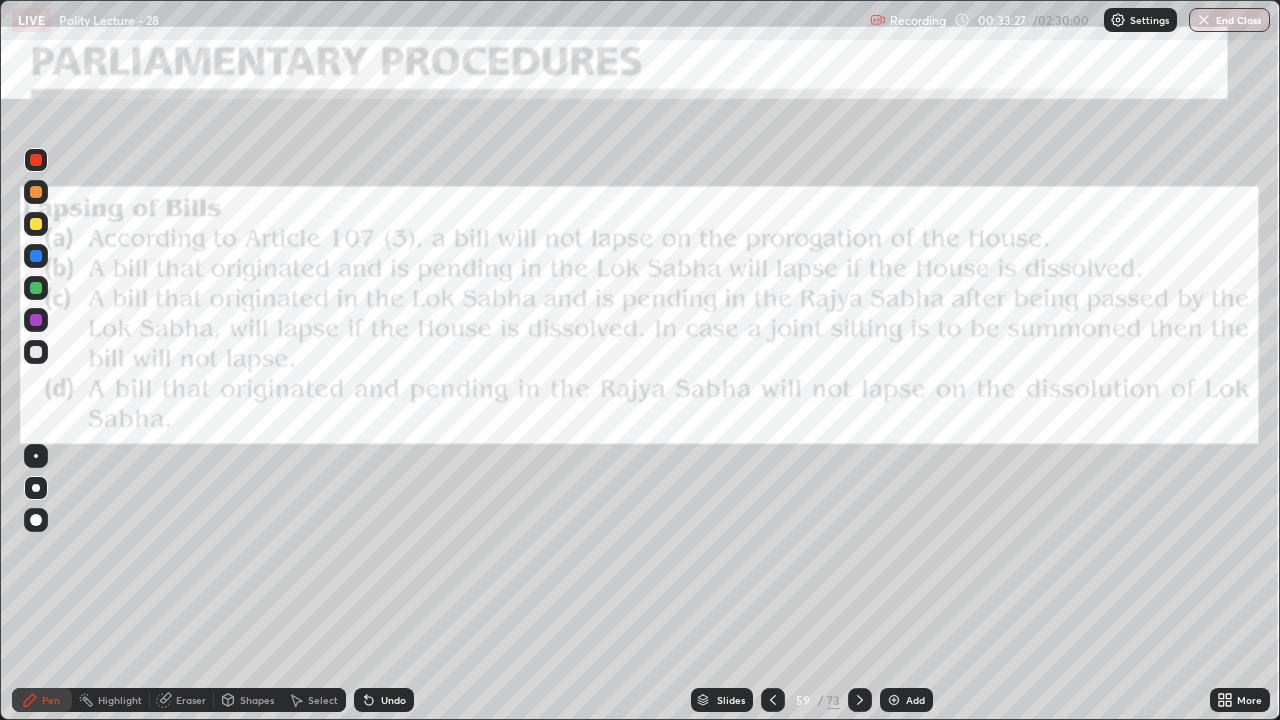 click at bounding box center (860, 700) 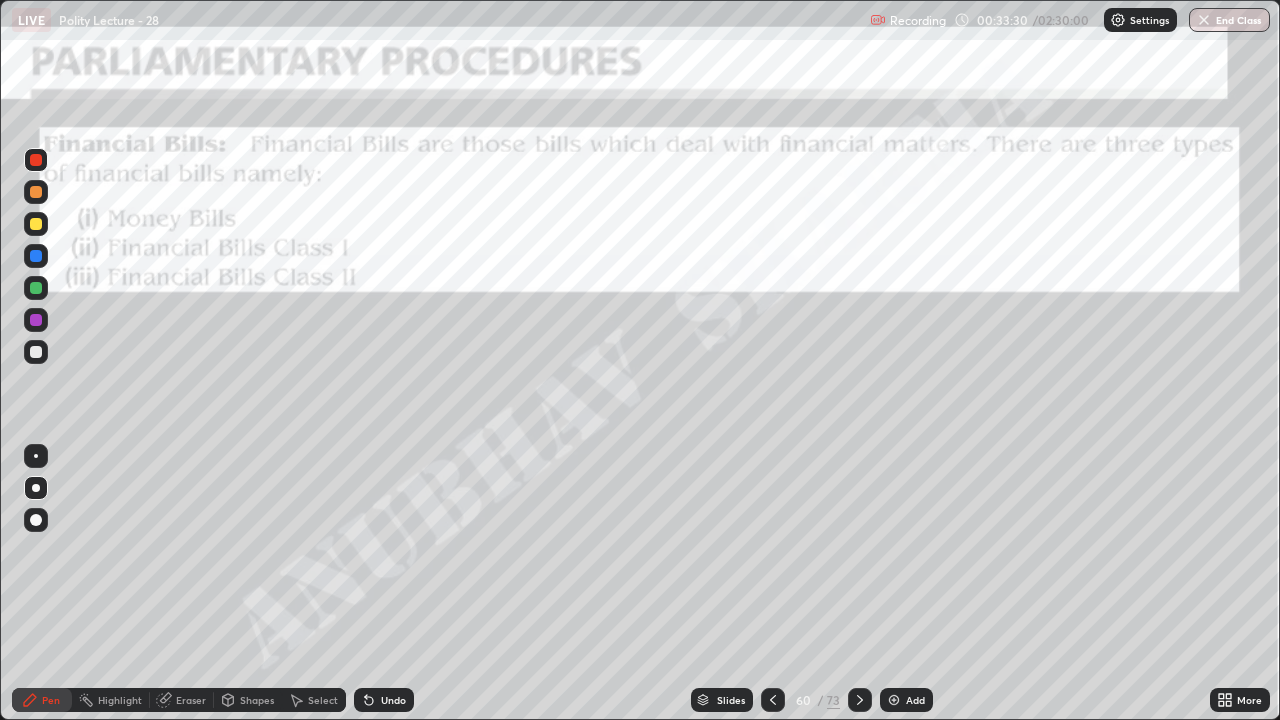 click on "Add" at bounding box center (915, 700) 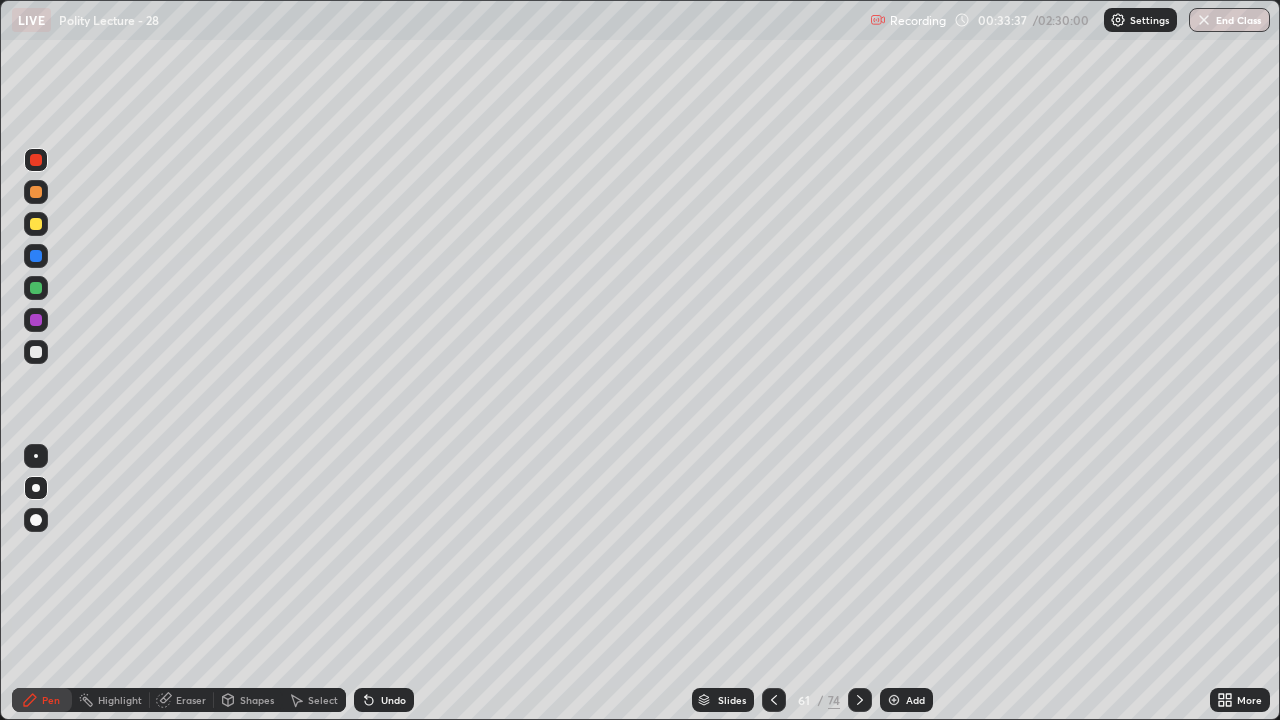 click at bounding box center (36, 224) 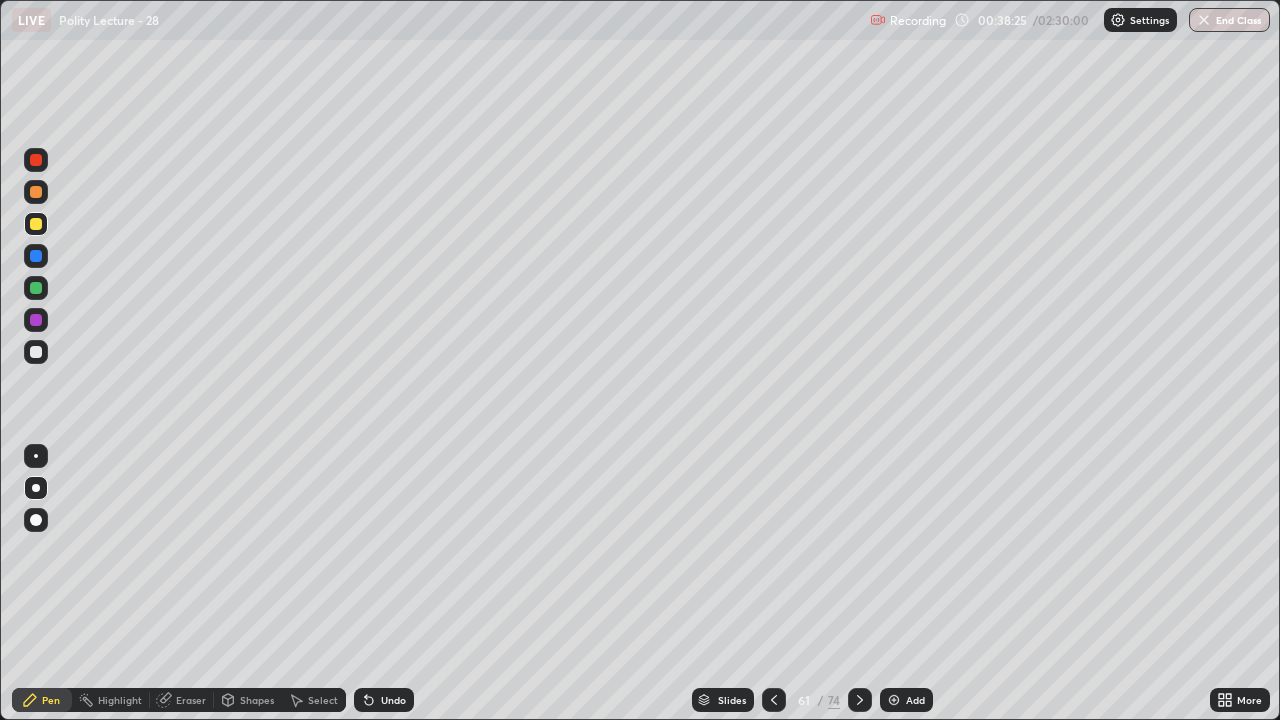 click at bounding box center (36, 352) 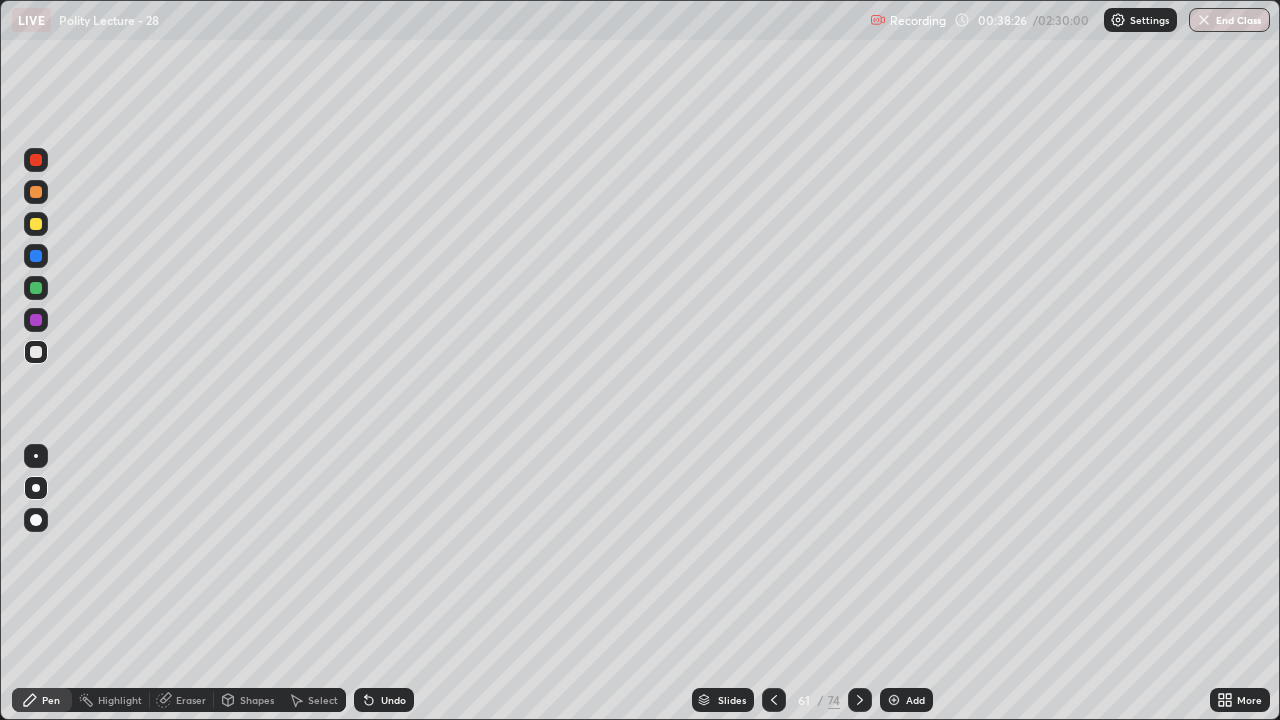 click at bounding box center [36, 352] 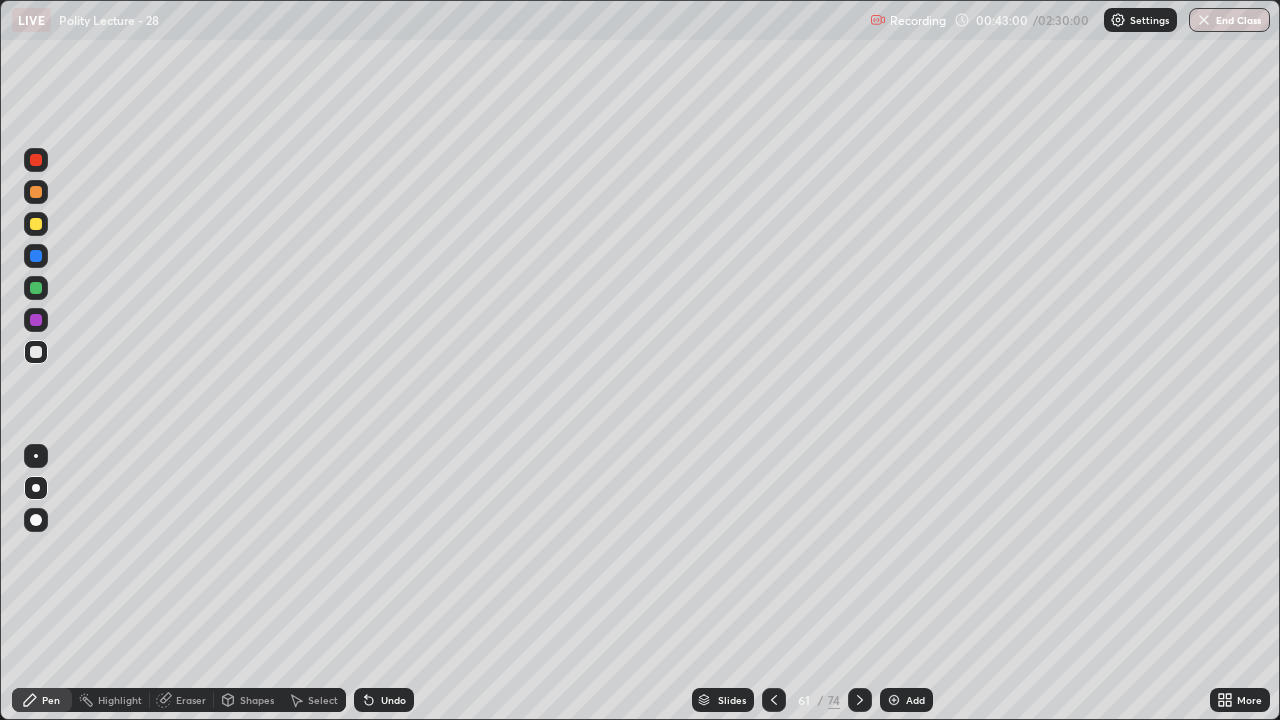 click at bounding box center (36, 256) 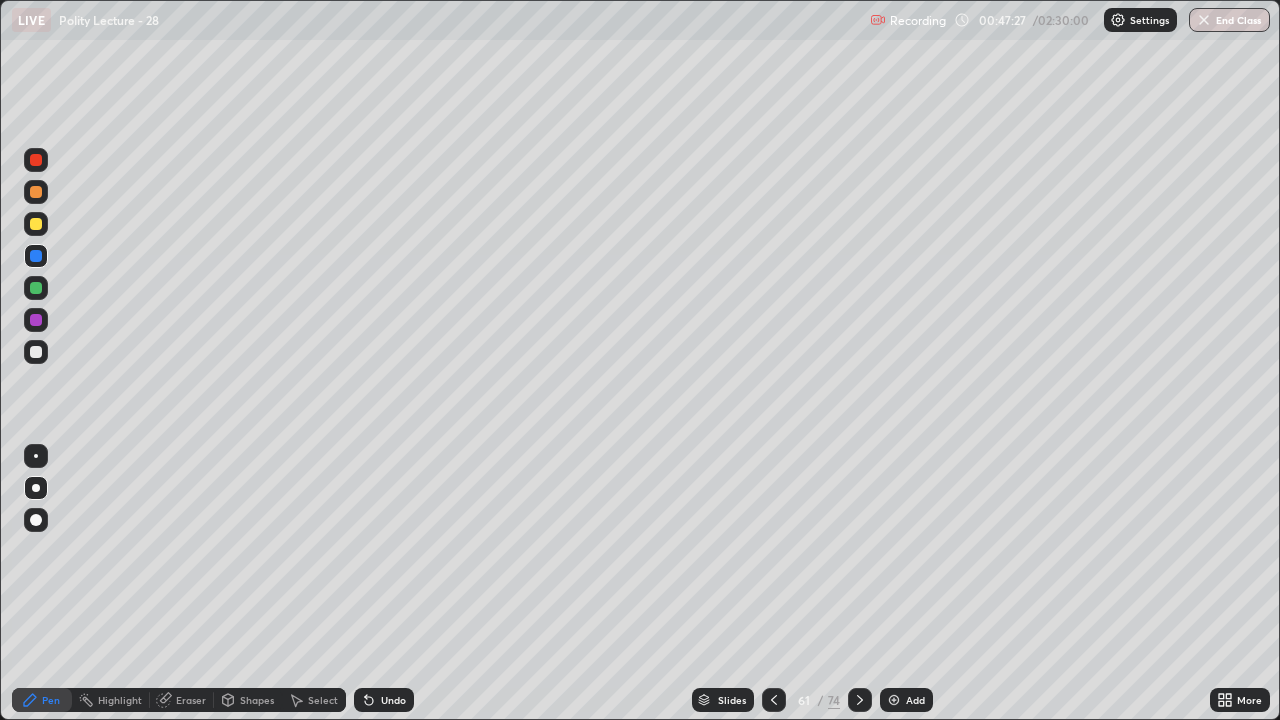 click on "Add" at bounding box center (906, 700) 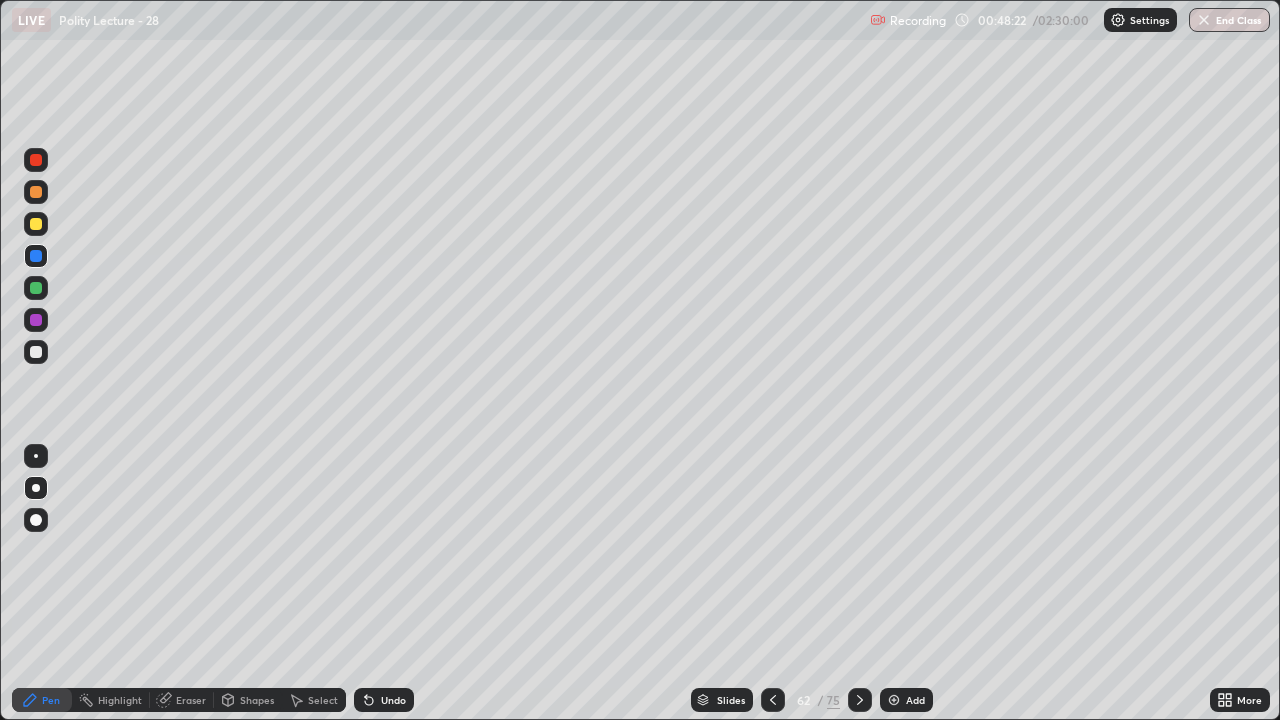 click at bounding box center [36, 288] 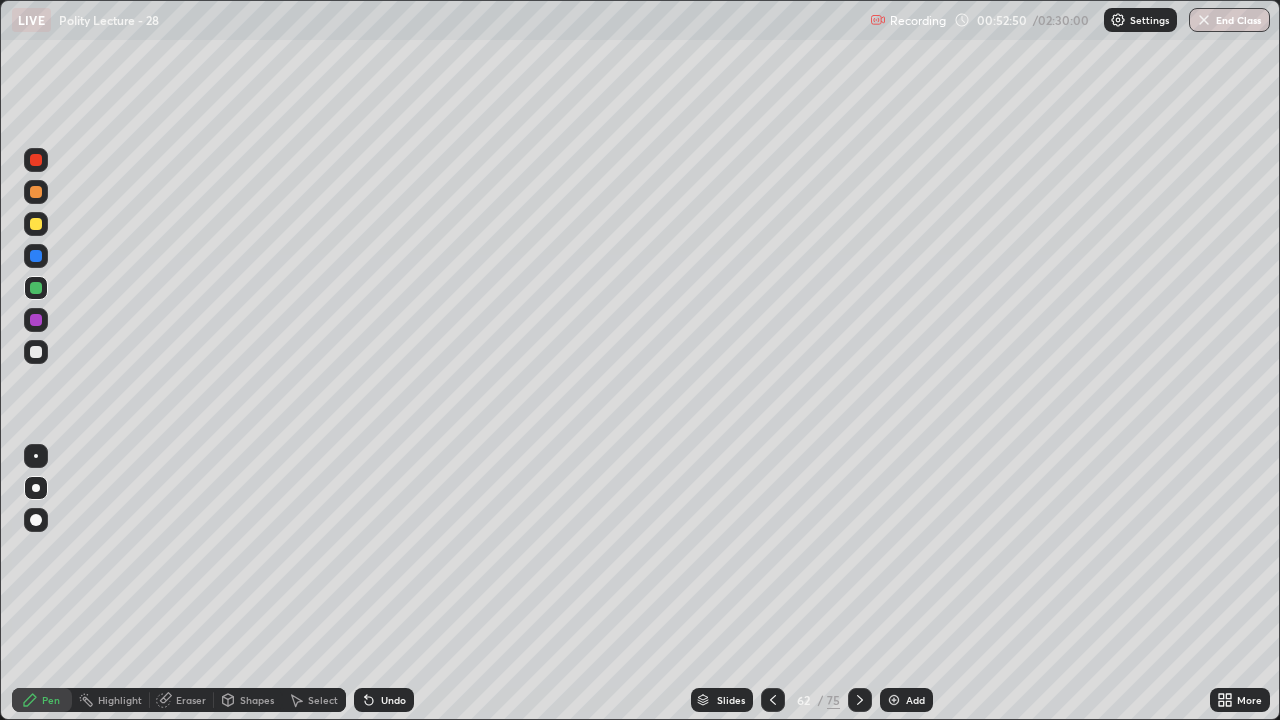 click on "62 / 75" at bounding box center (816, 700) 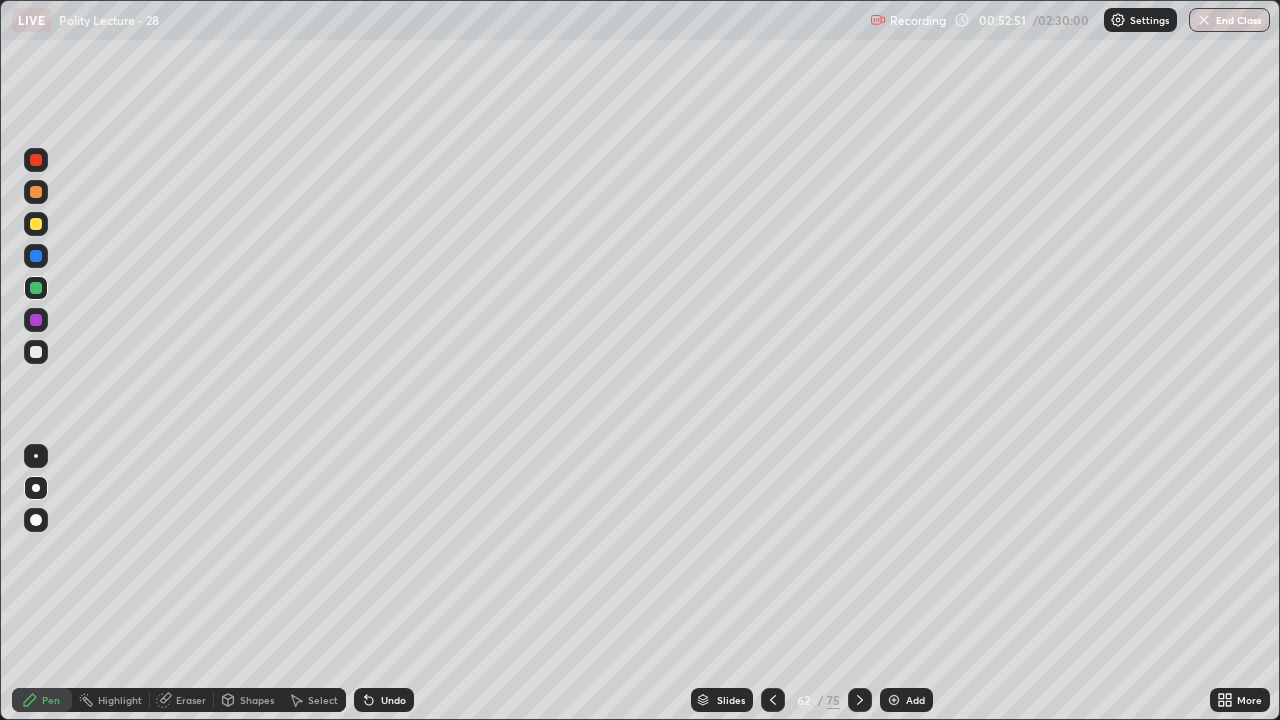 click on "Slides" at bounding box center (722, 700) 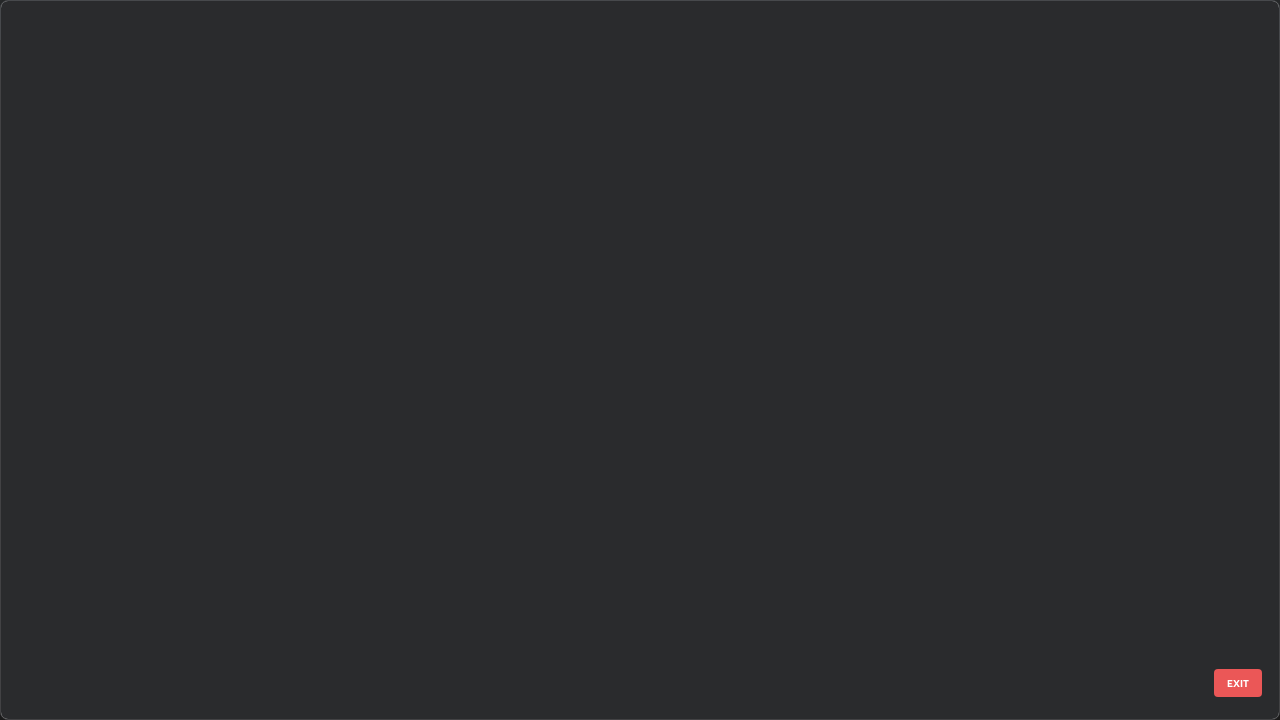 scroll, scrollTop: 3999, scrollLeft: 0, axis: vertical 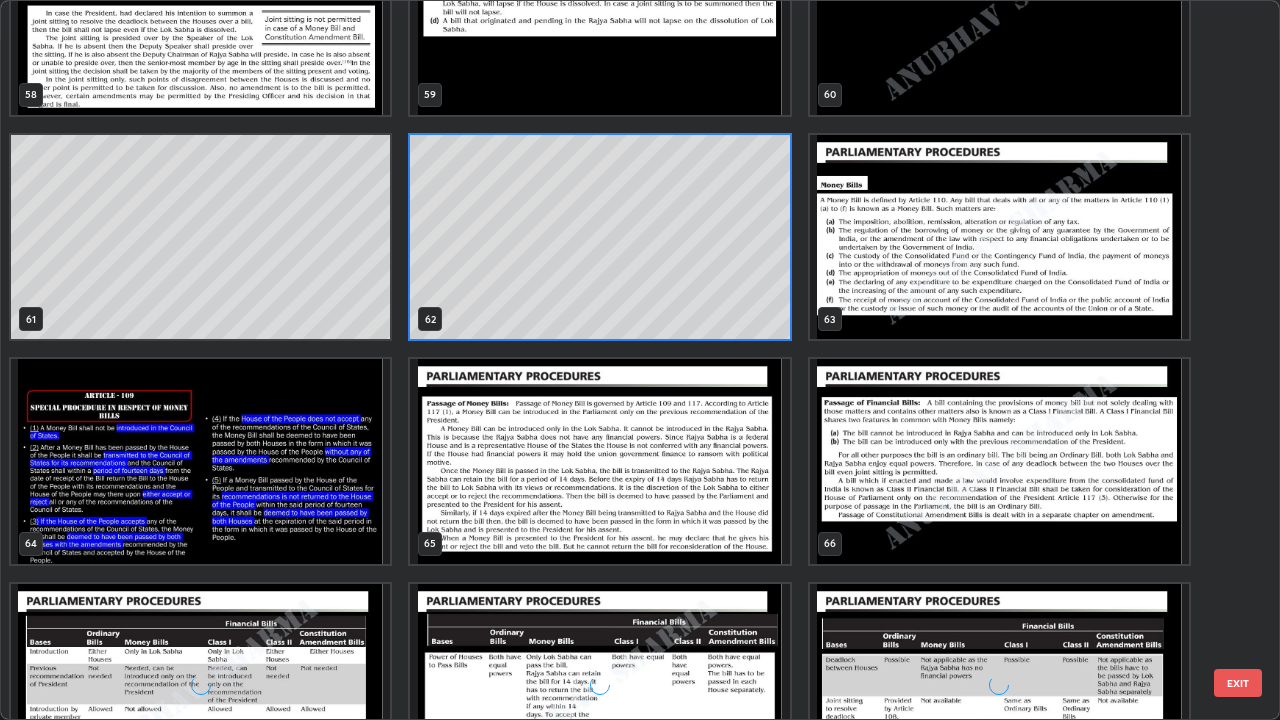 click at bounding box center [999, 237] 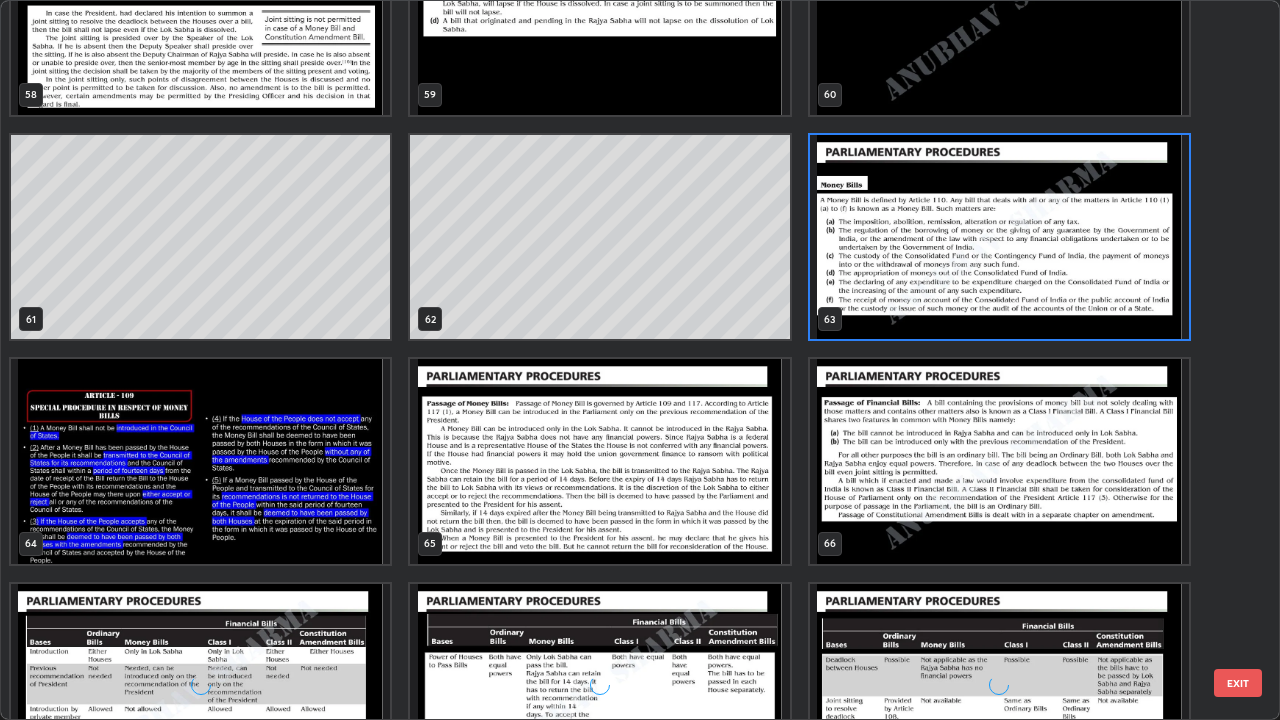 click at bounding box center (999, 237) 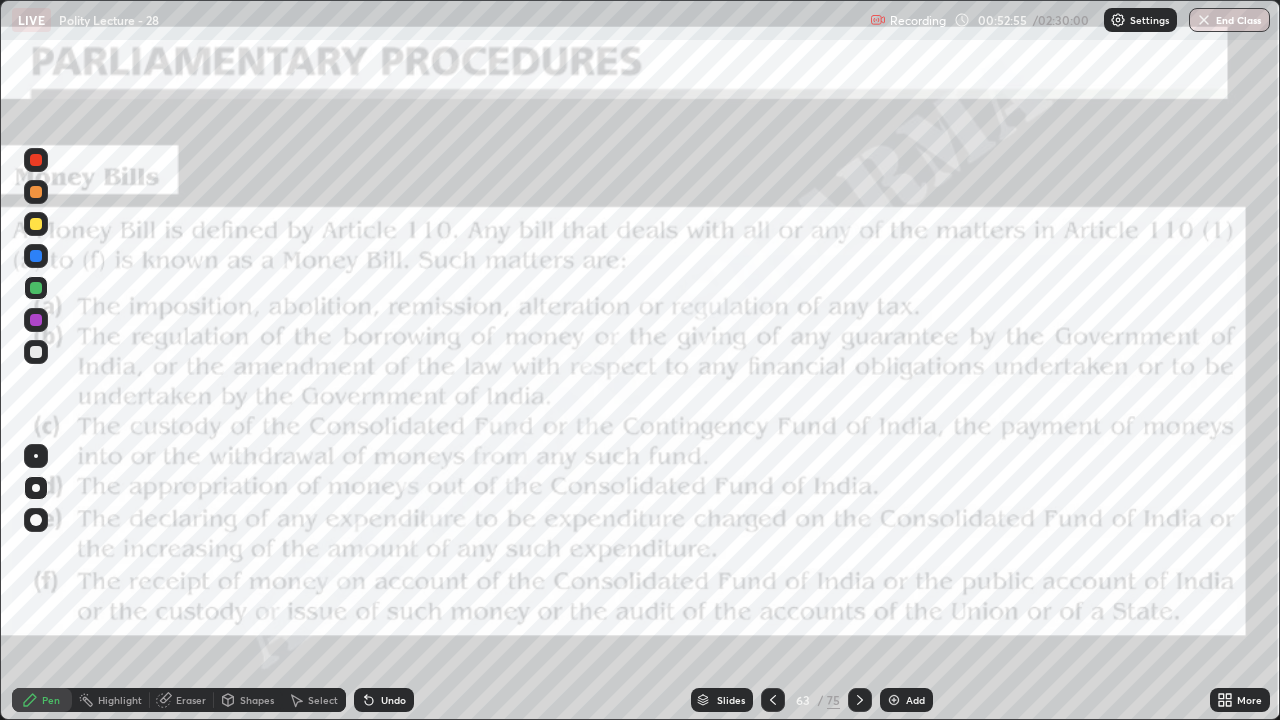 click at bounding box center [999, 237] 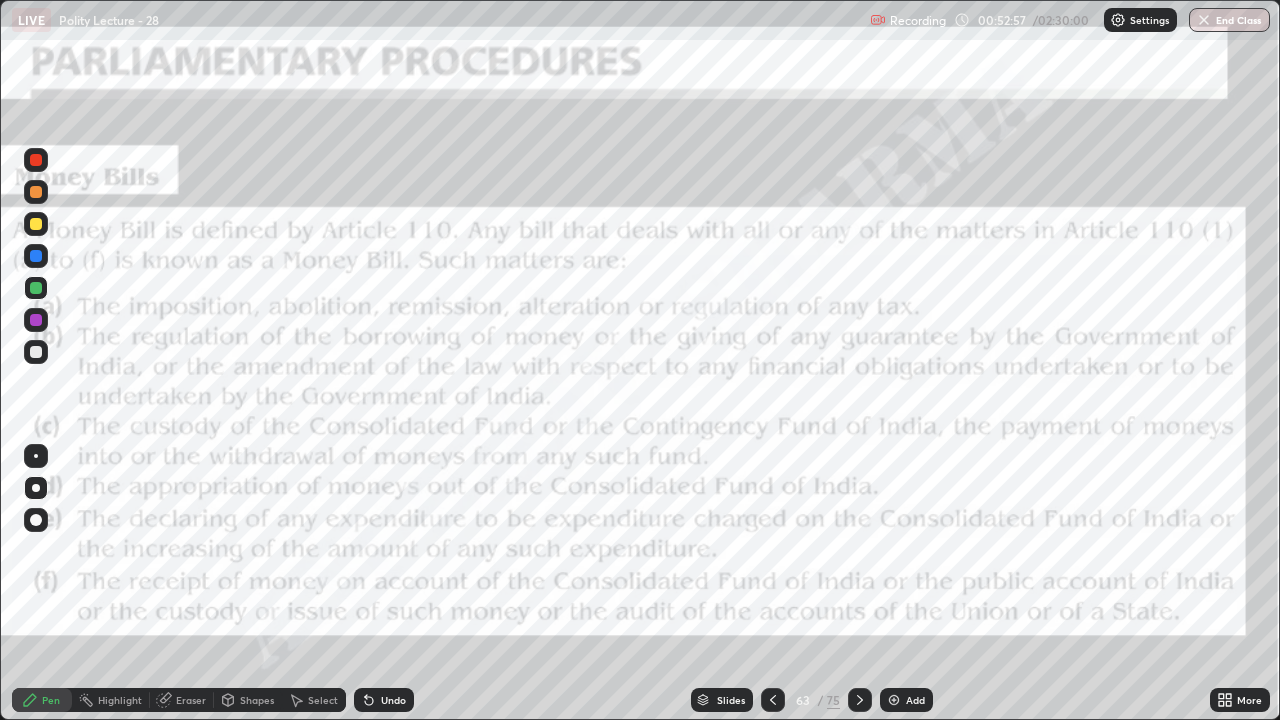 click at bounding box center [36, 160] 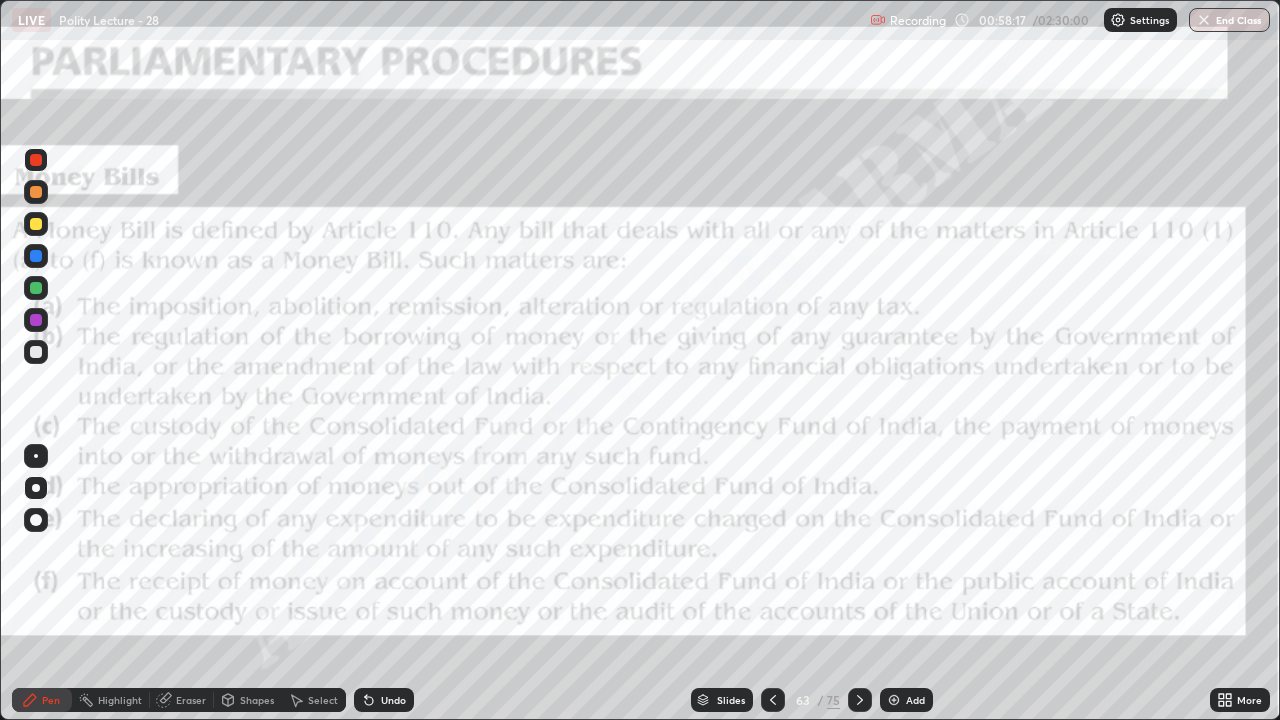click on "Add" at bounding box center [915, 700] 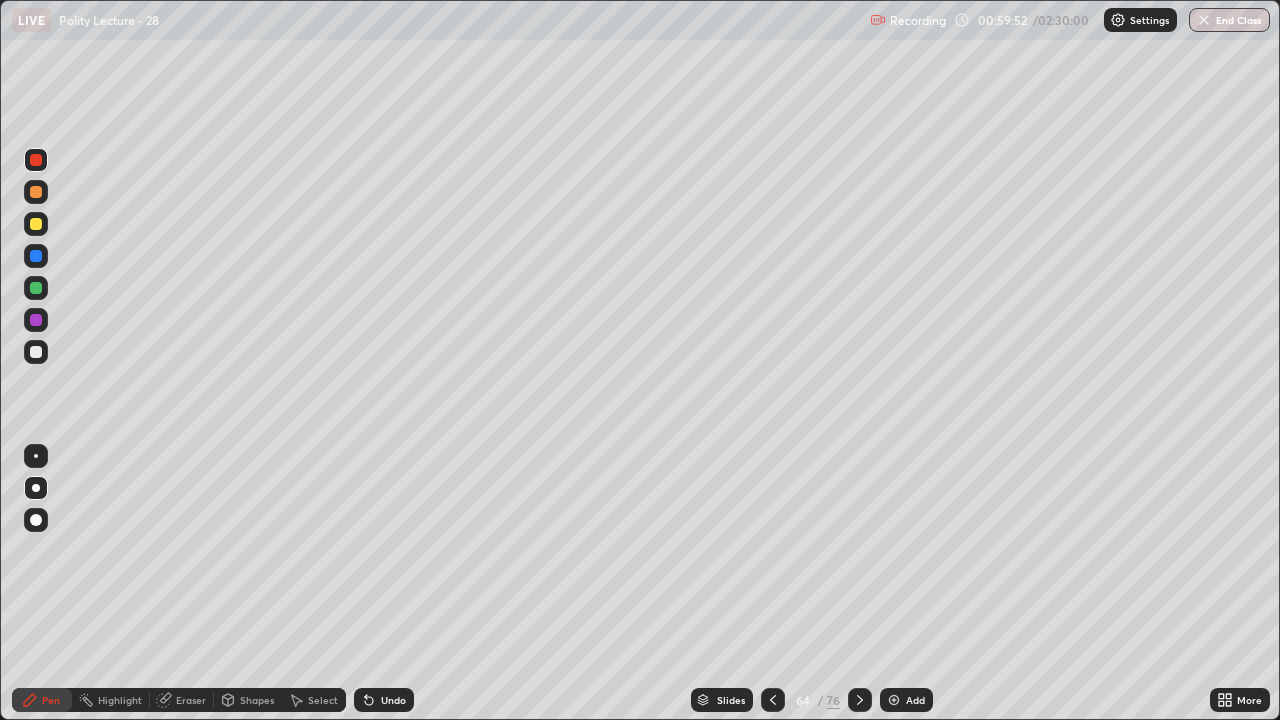 click at bounding box center (36, 320) 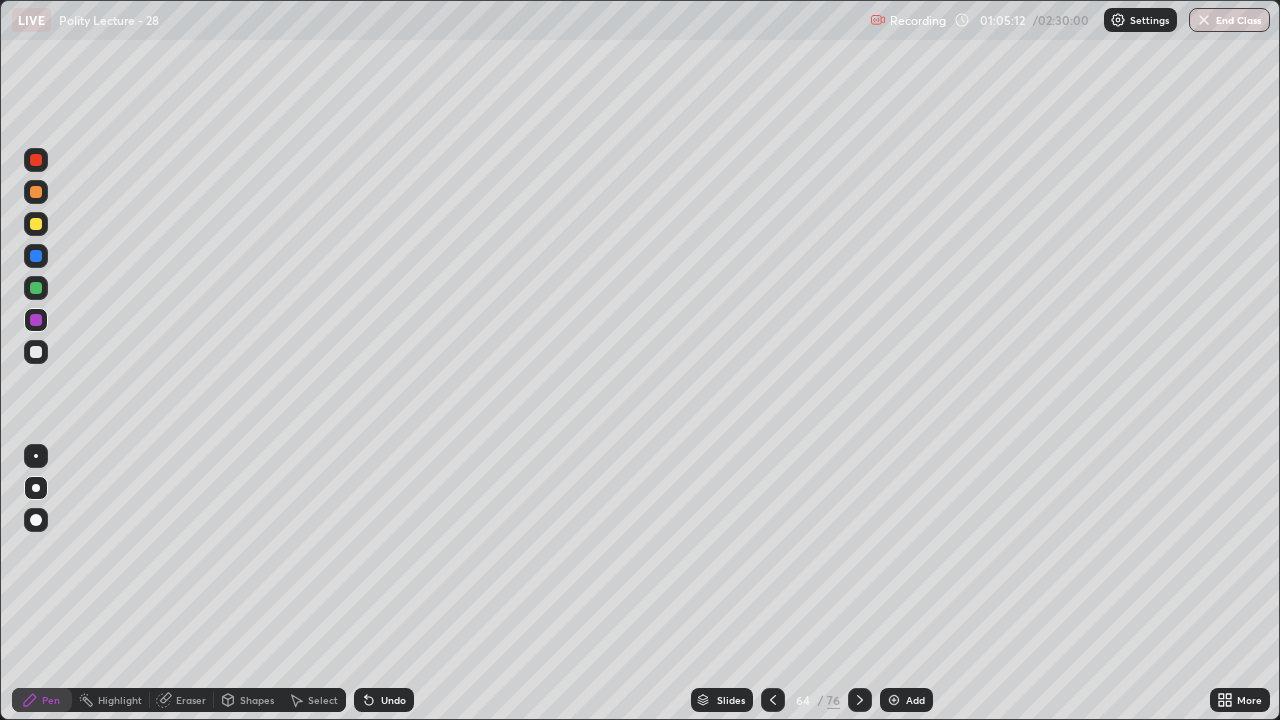 click at bounding box center (36, 224) 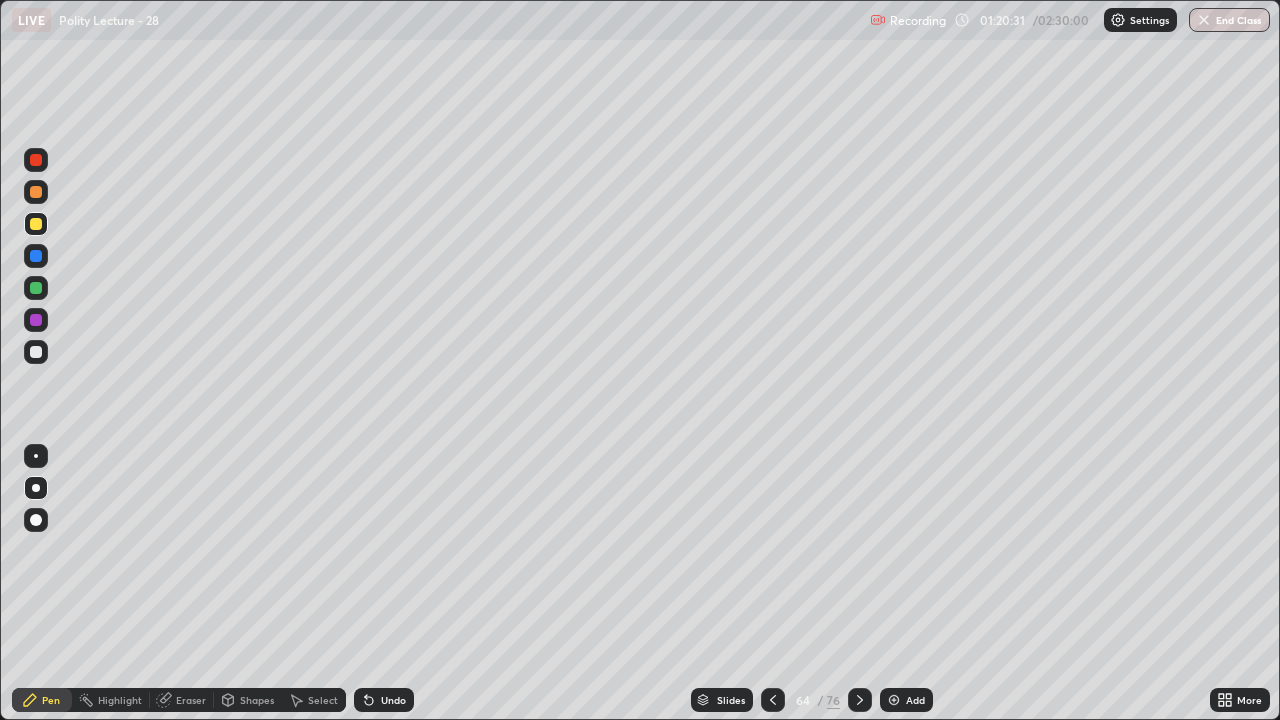 click on "Slides" at bounding box center [722, 700] 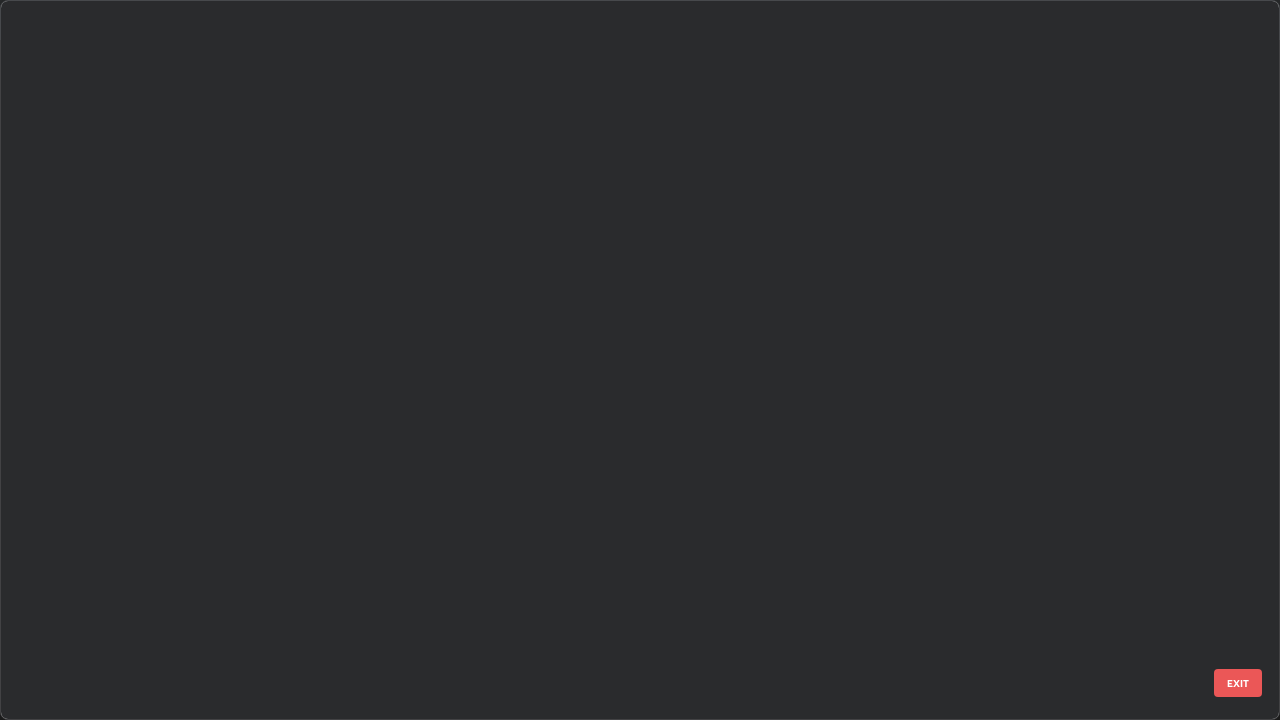 scroll, scrollTop: 4223, scrollLeft: 0, axis: vertical 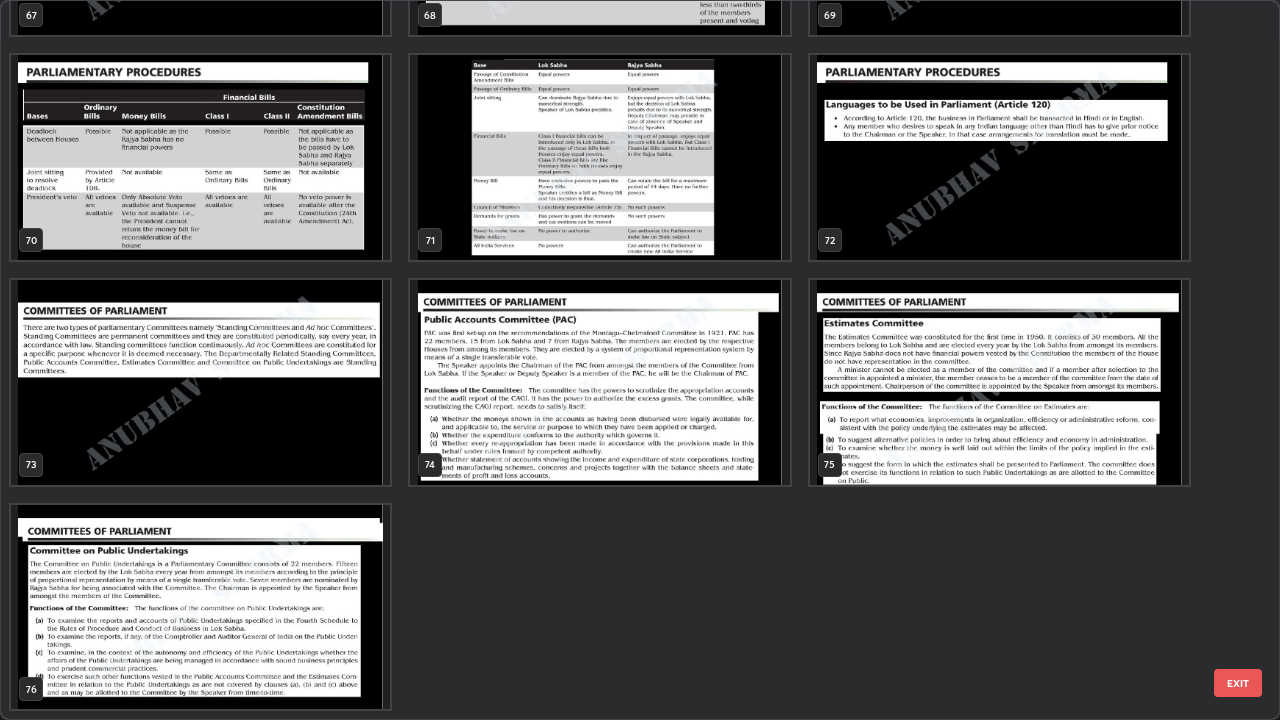 click at bounding box center [200, 382] 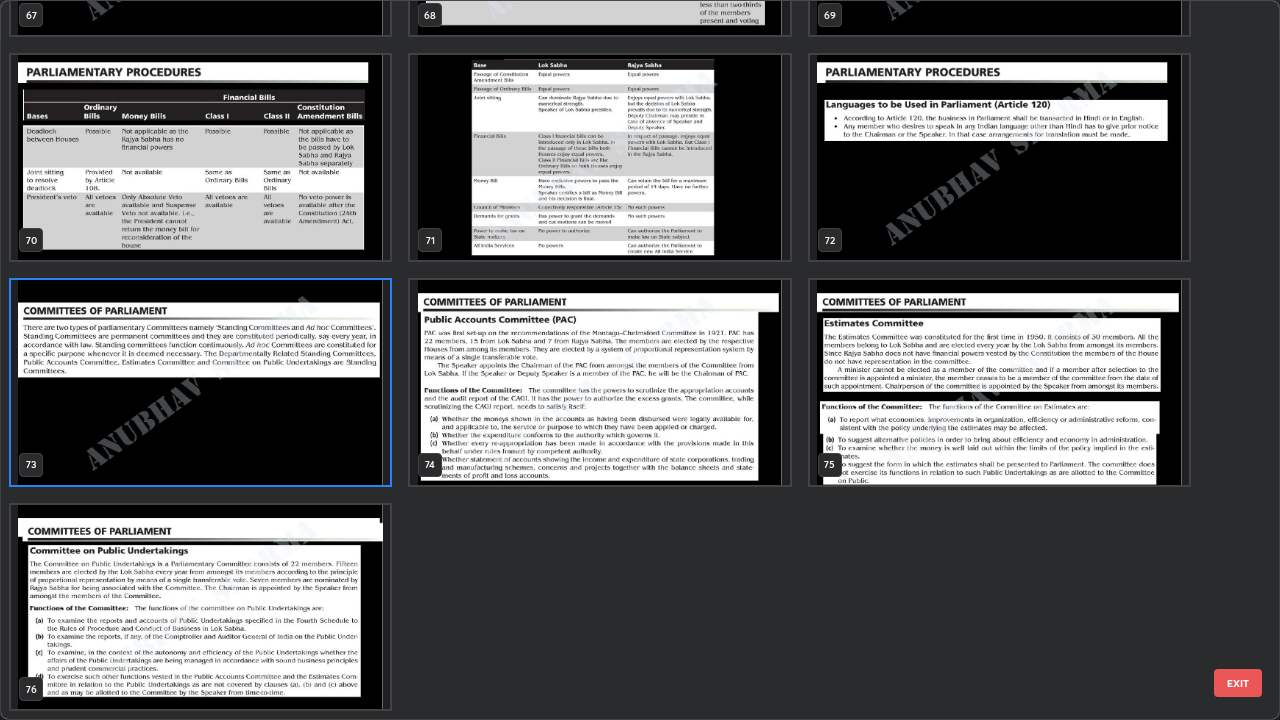 click at bounding box center [200, 382] 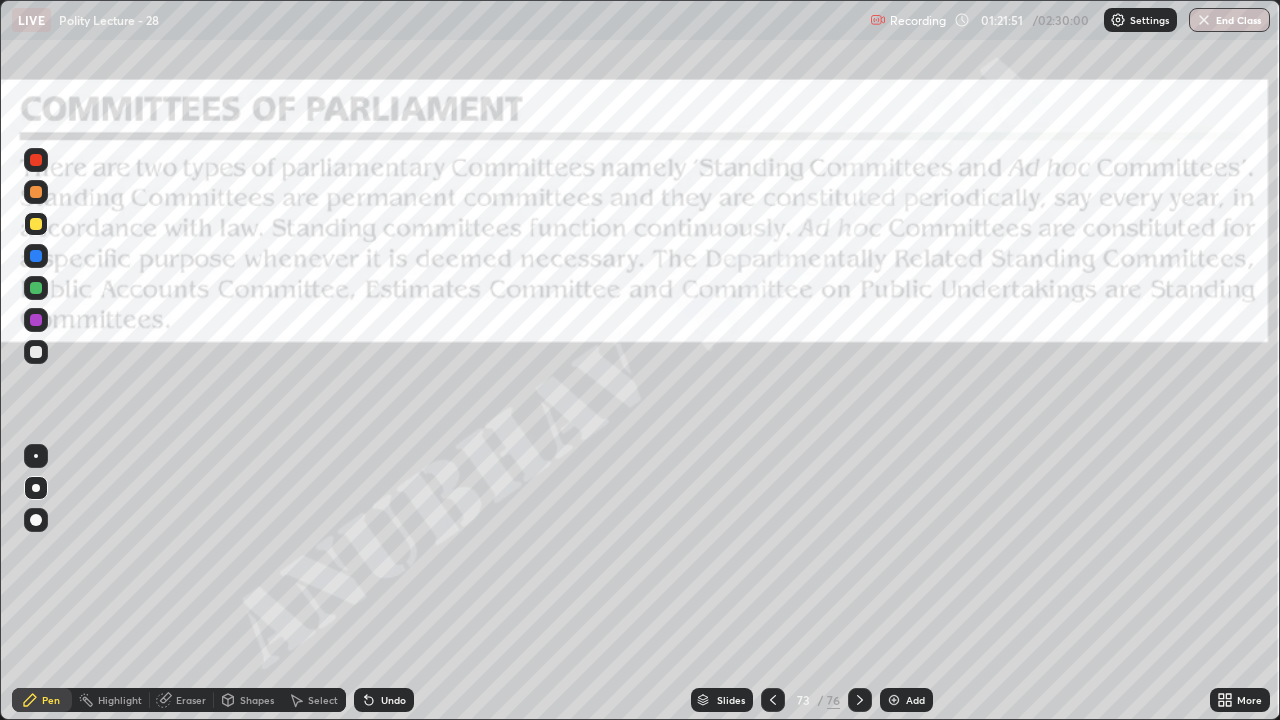 click 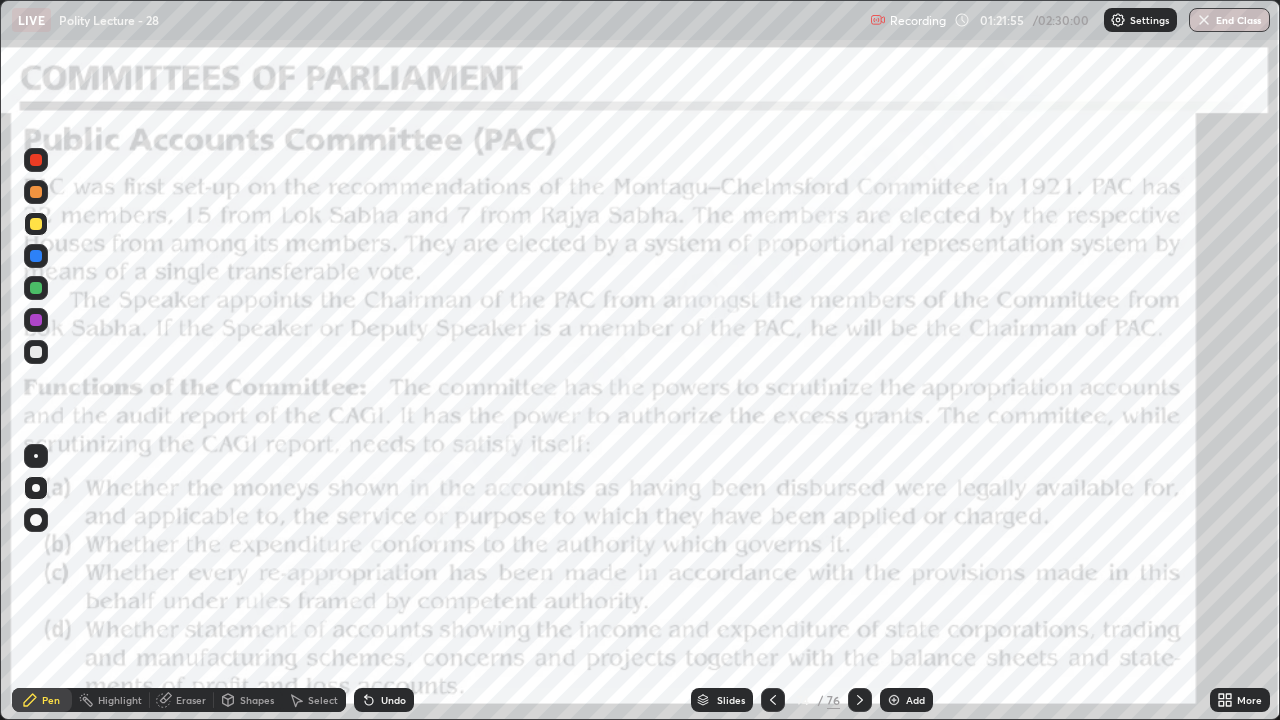 click on "Add" at bounding box center (915, 700) 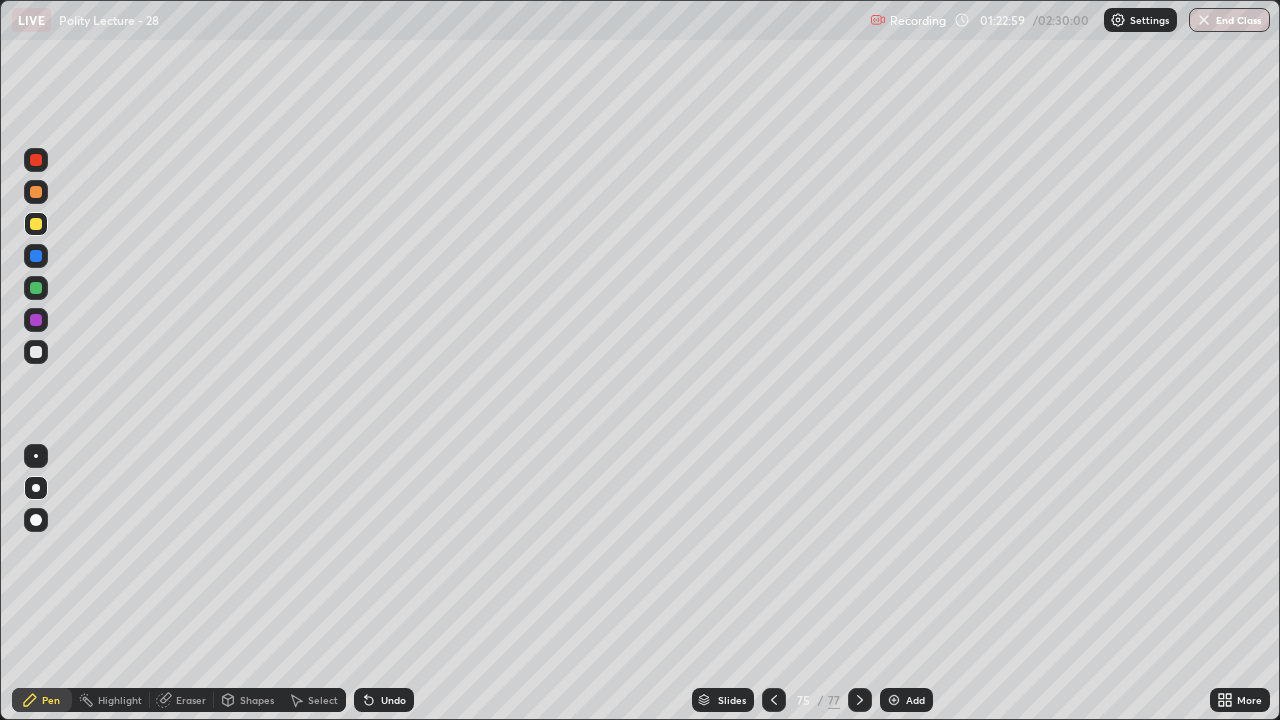 click at bounding box center [36, 352] 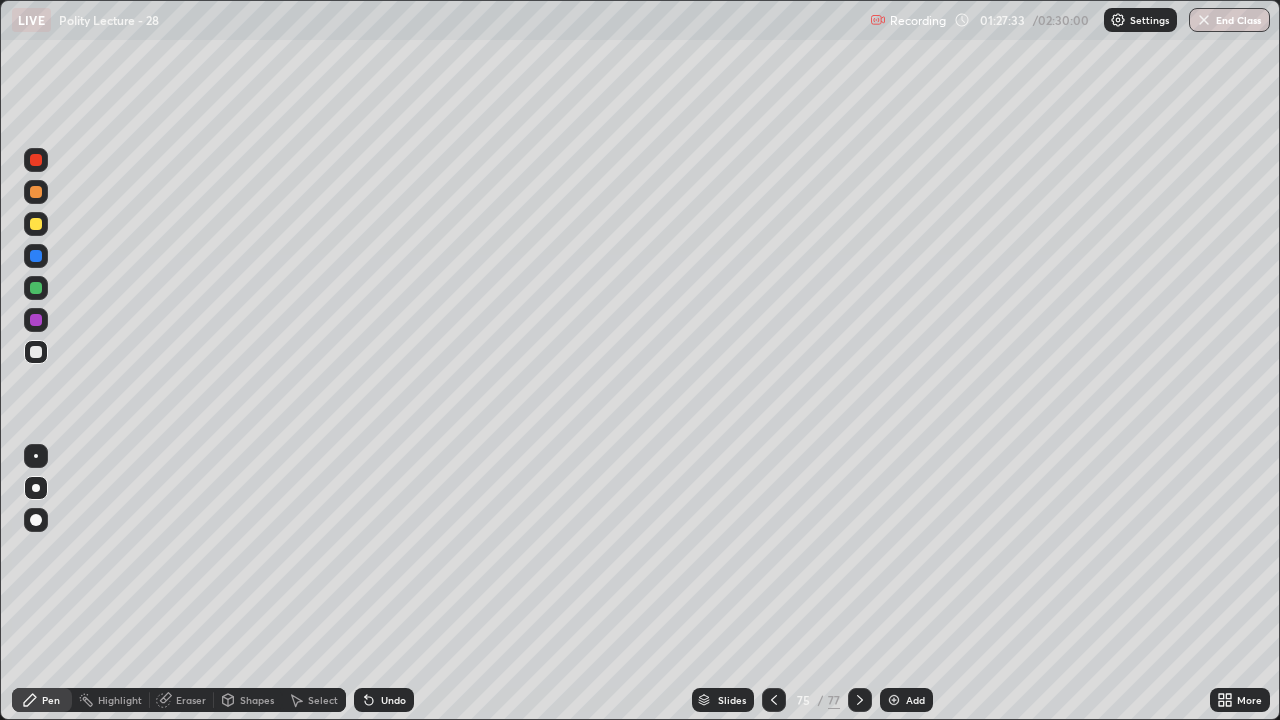 click at bounding box center [860, 700] 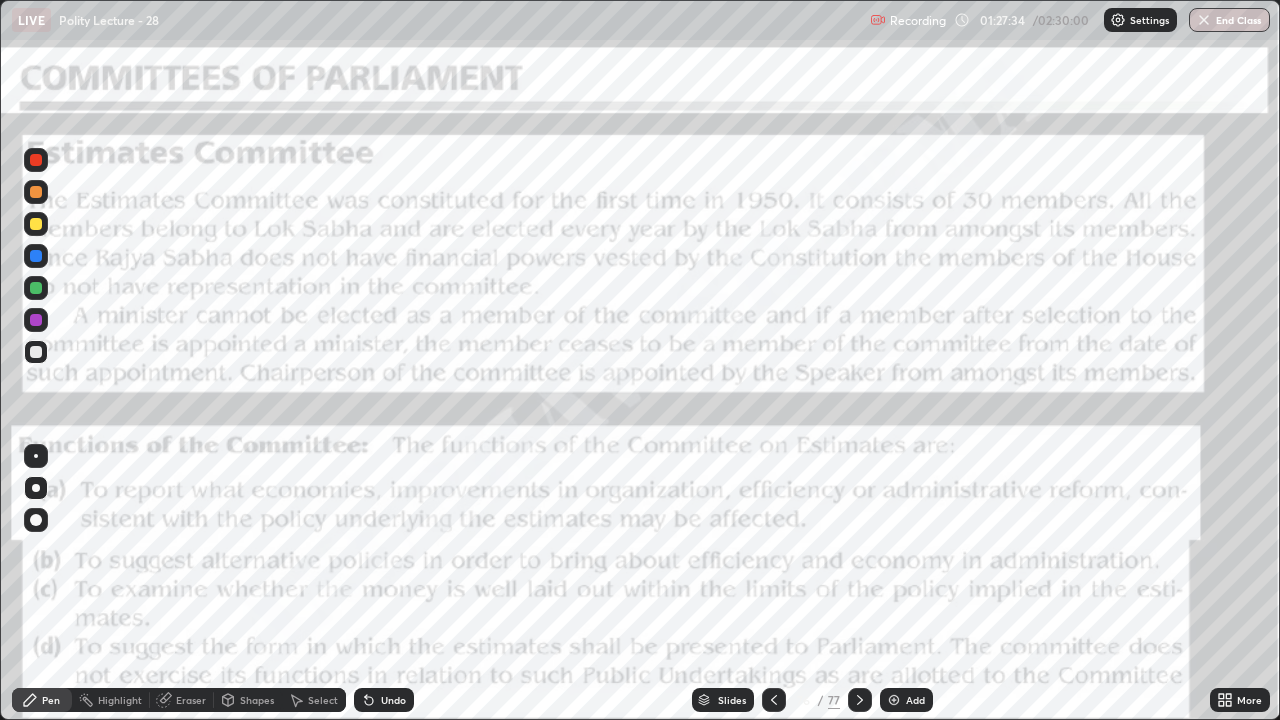 click at bounding box center (774, 700) 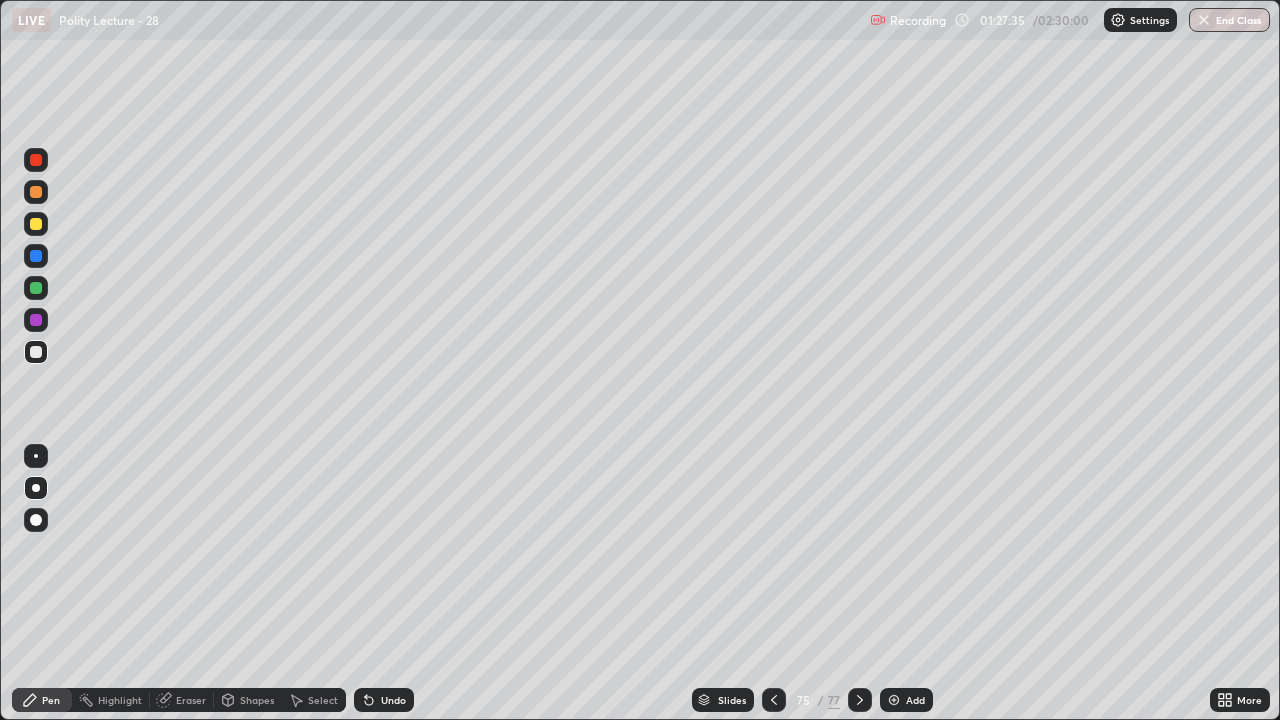 click on "Add" at bounding box center [906, 700] 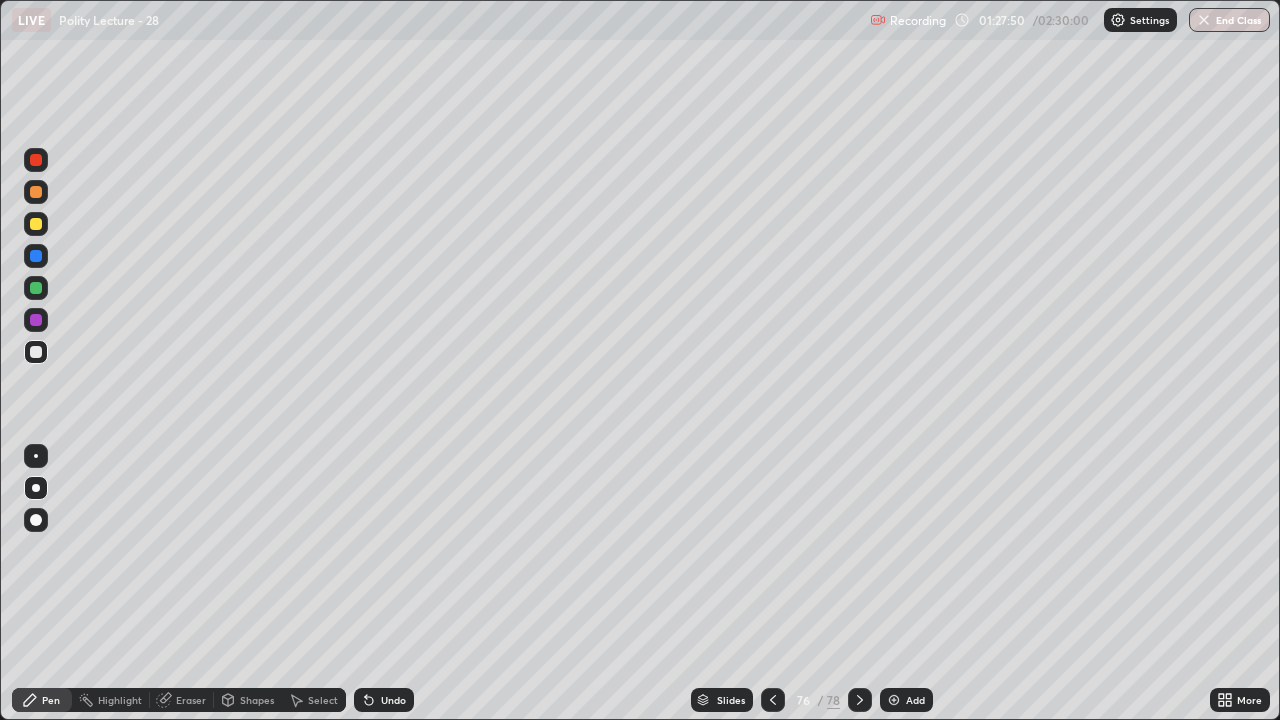 click at bounding box center [36, 288] 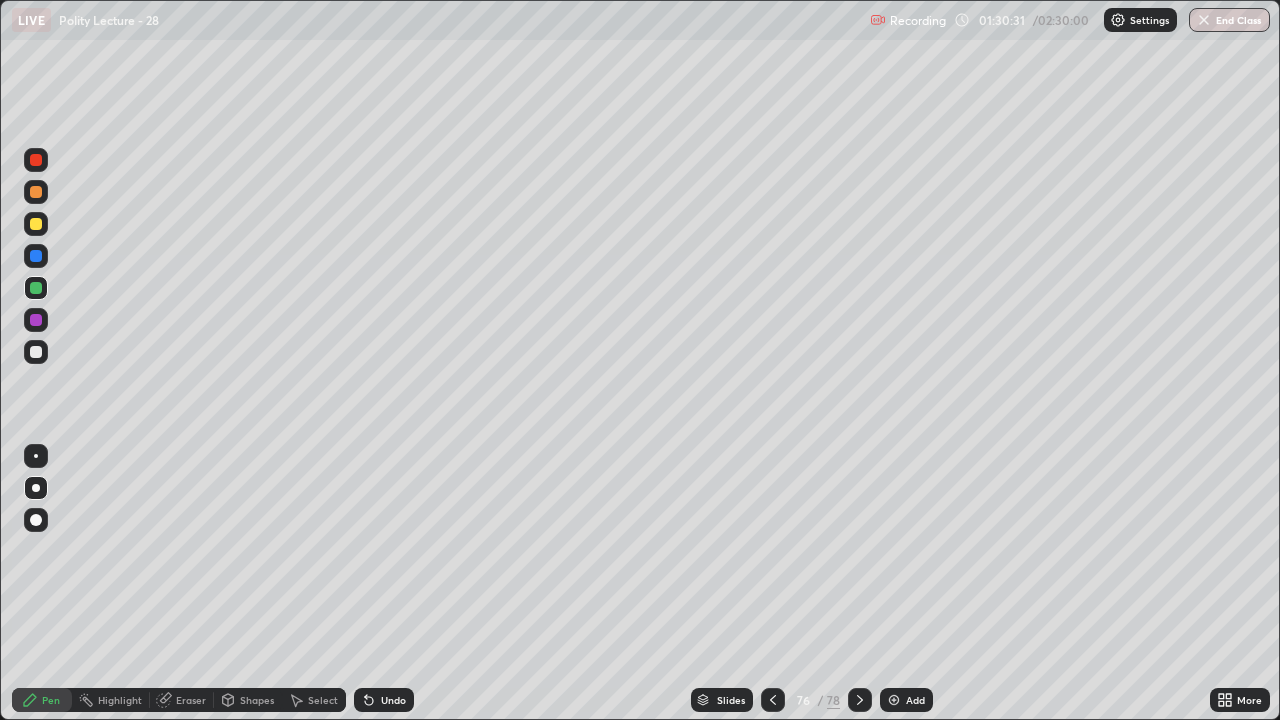 click at bounding box center [773, 700] 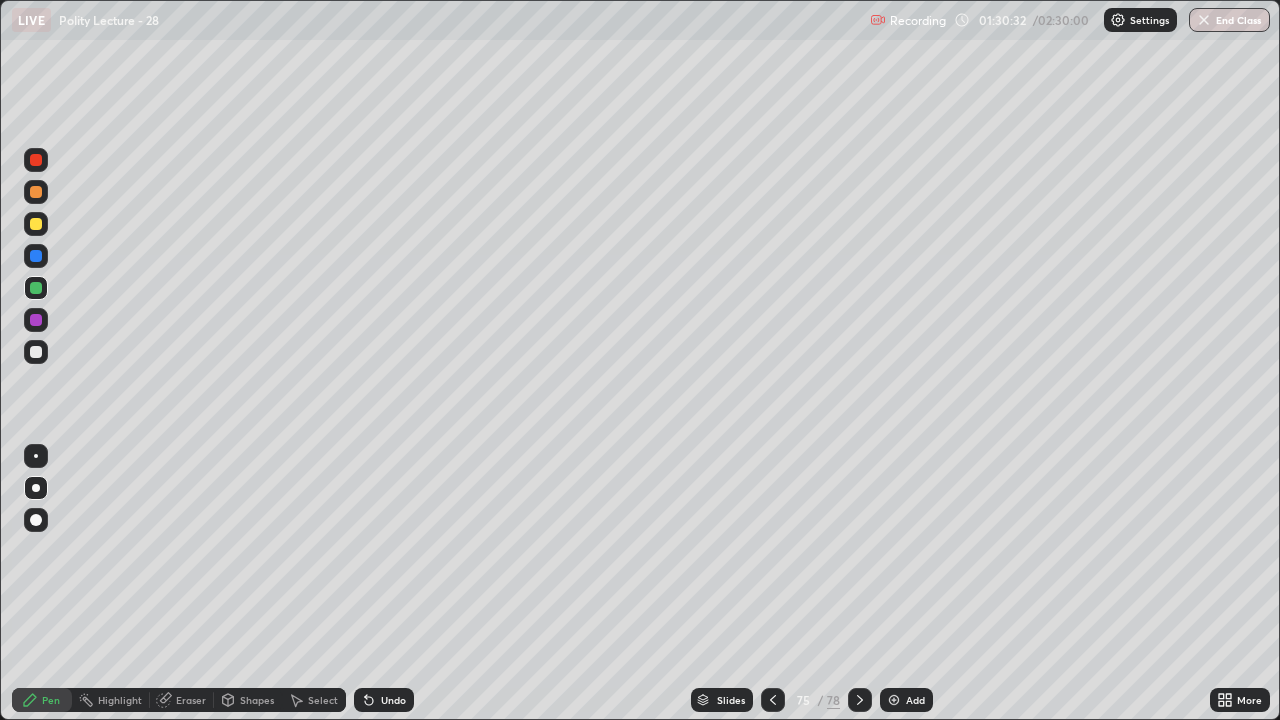 click 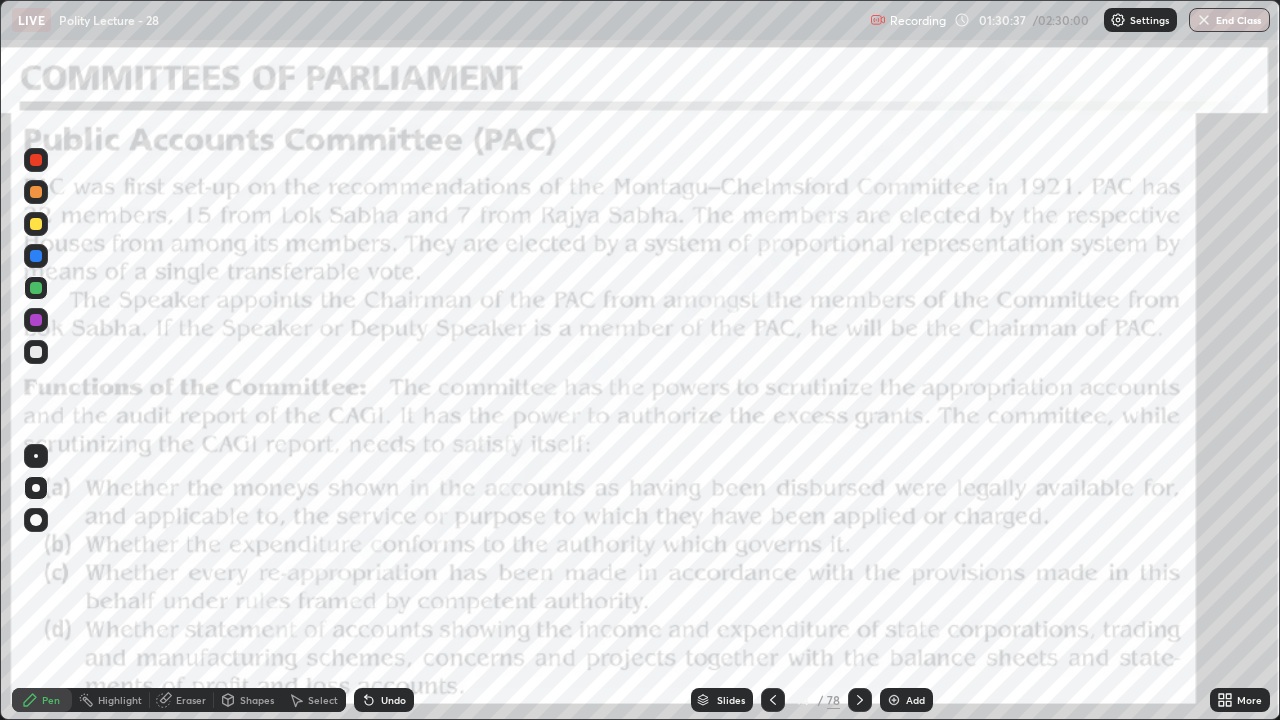 click at bounding box center [36, 160] 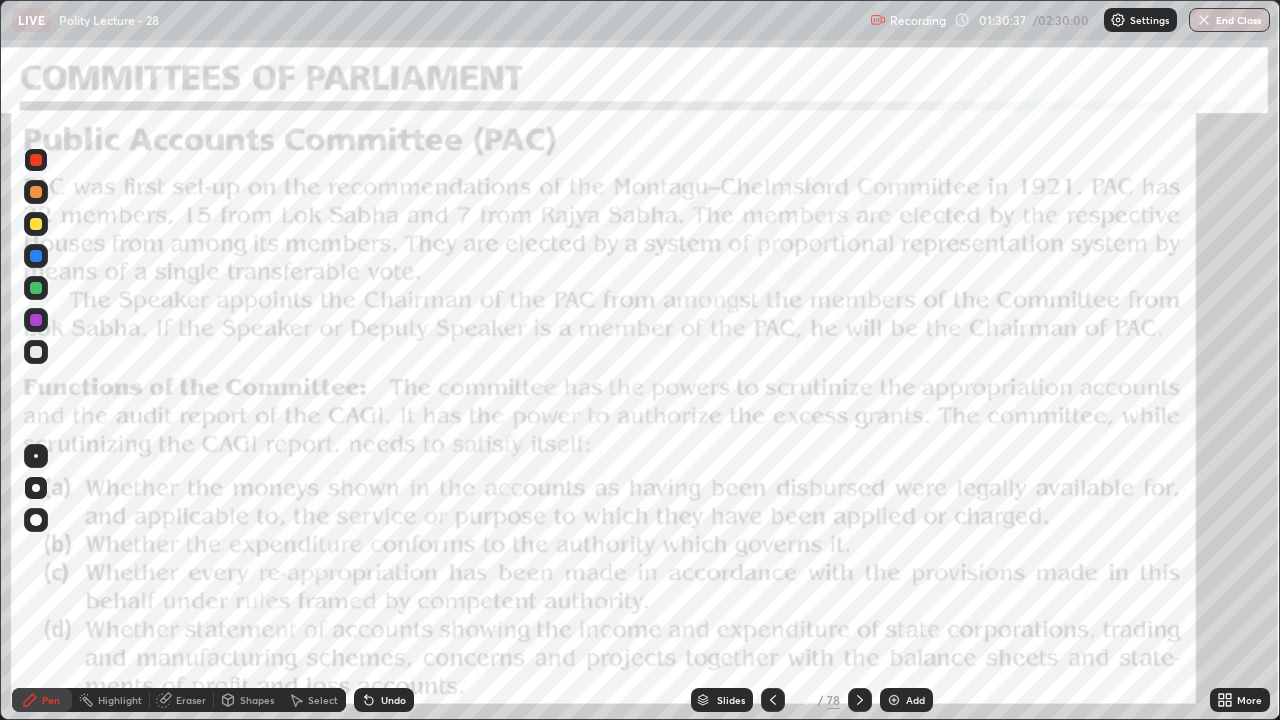 click at bounding box center (36, 160) 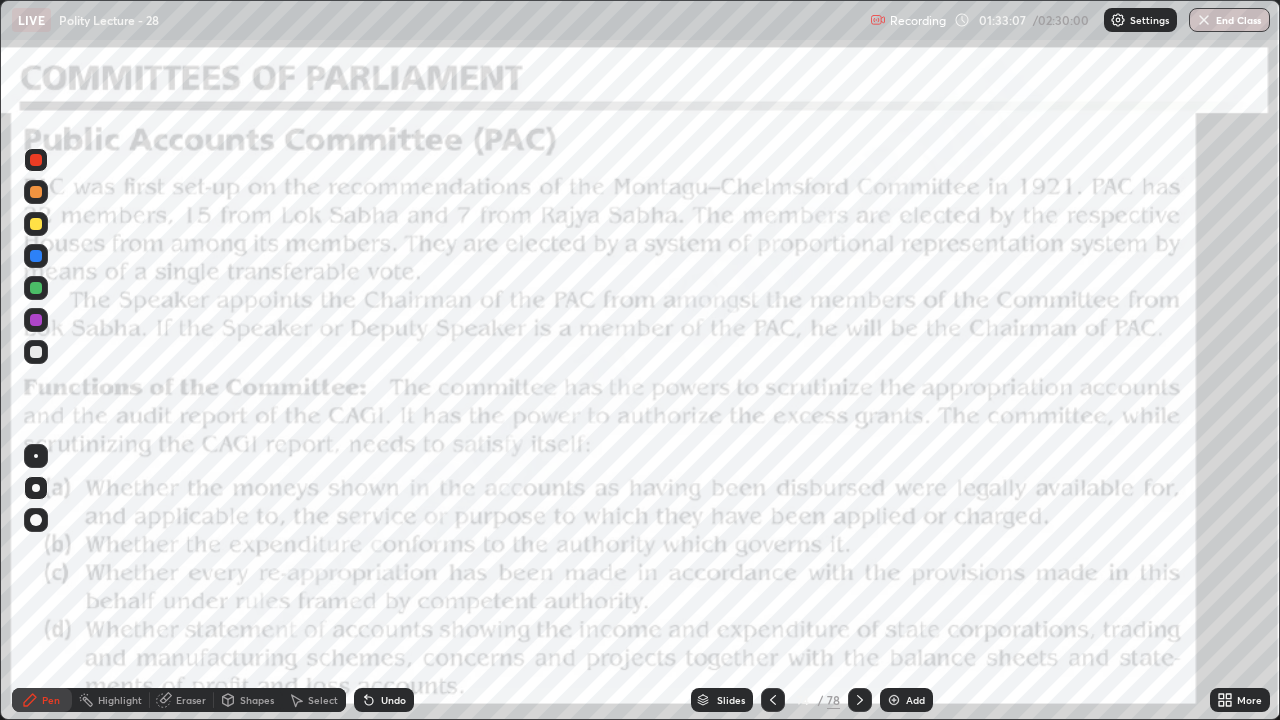 click 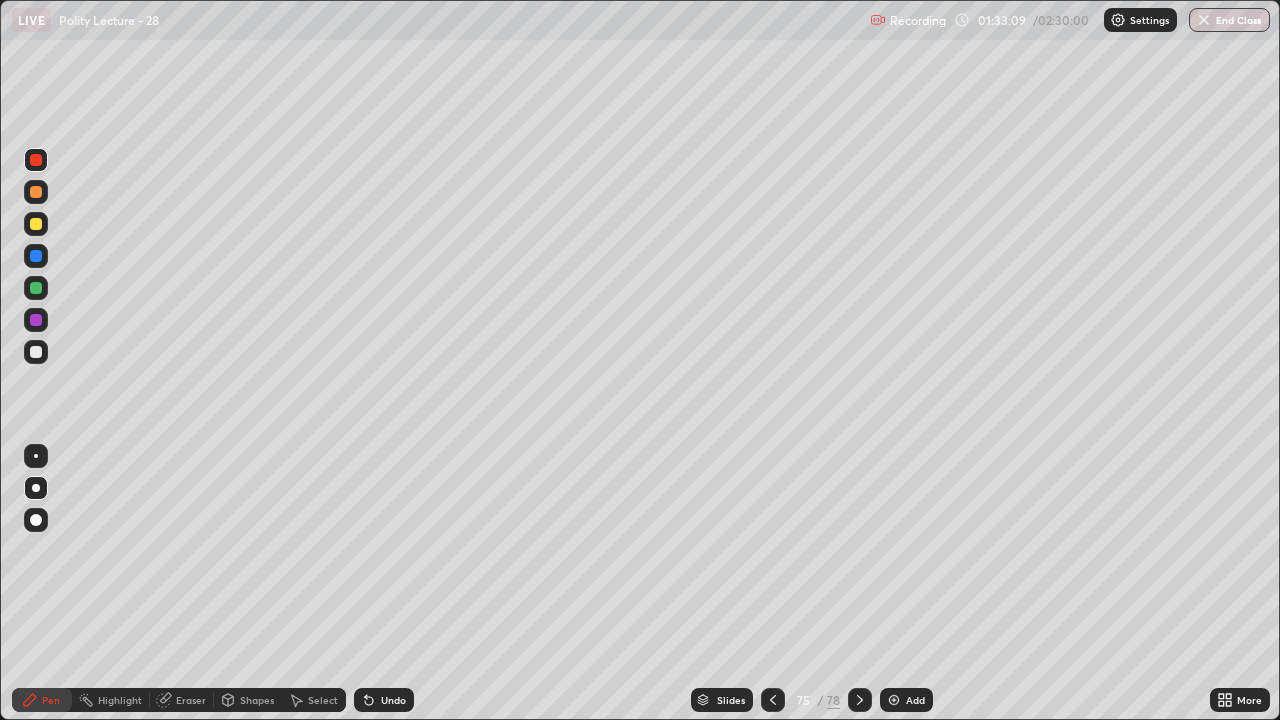 click at bounding box center [860, 700] 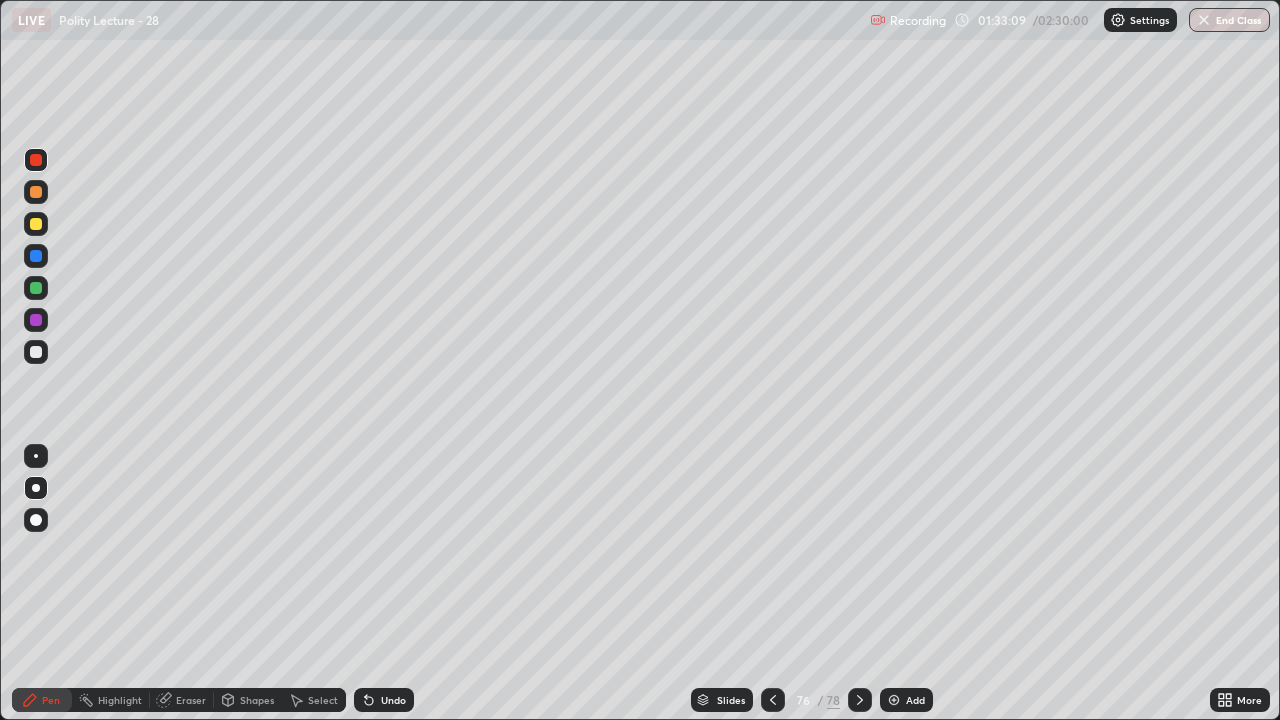 click 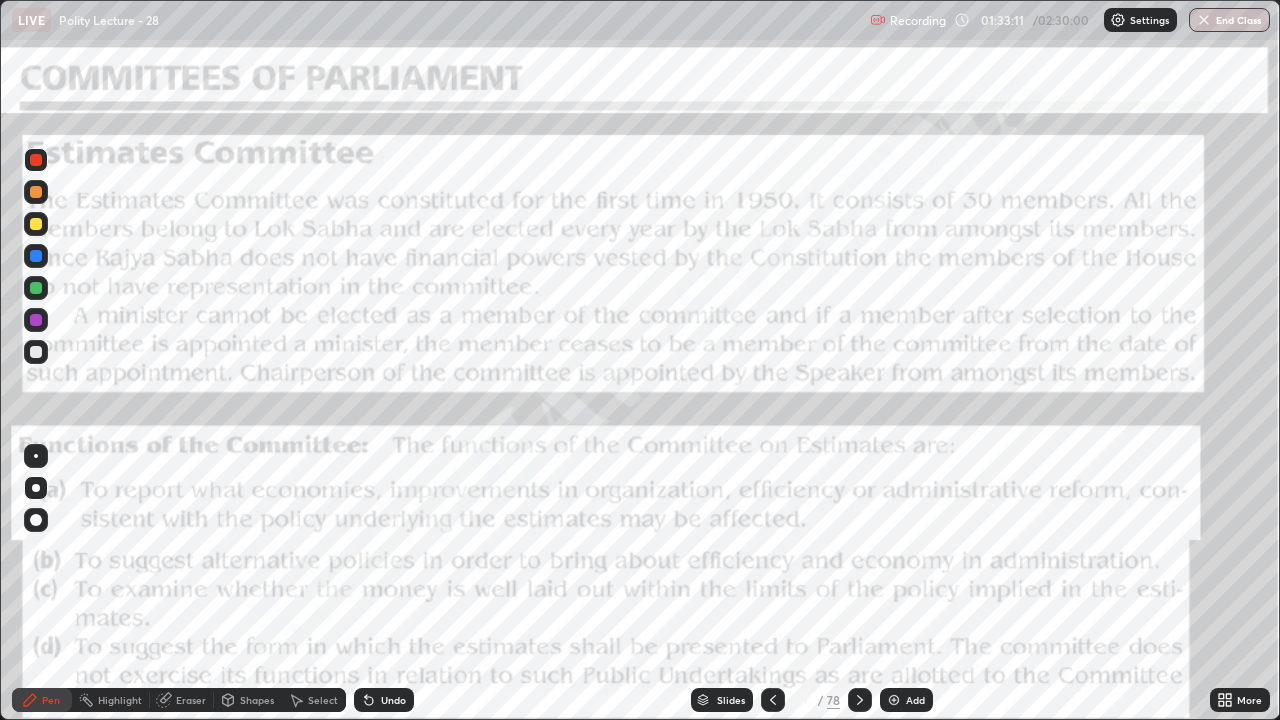 click on "Add" at bounding box center (915, 700) 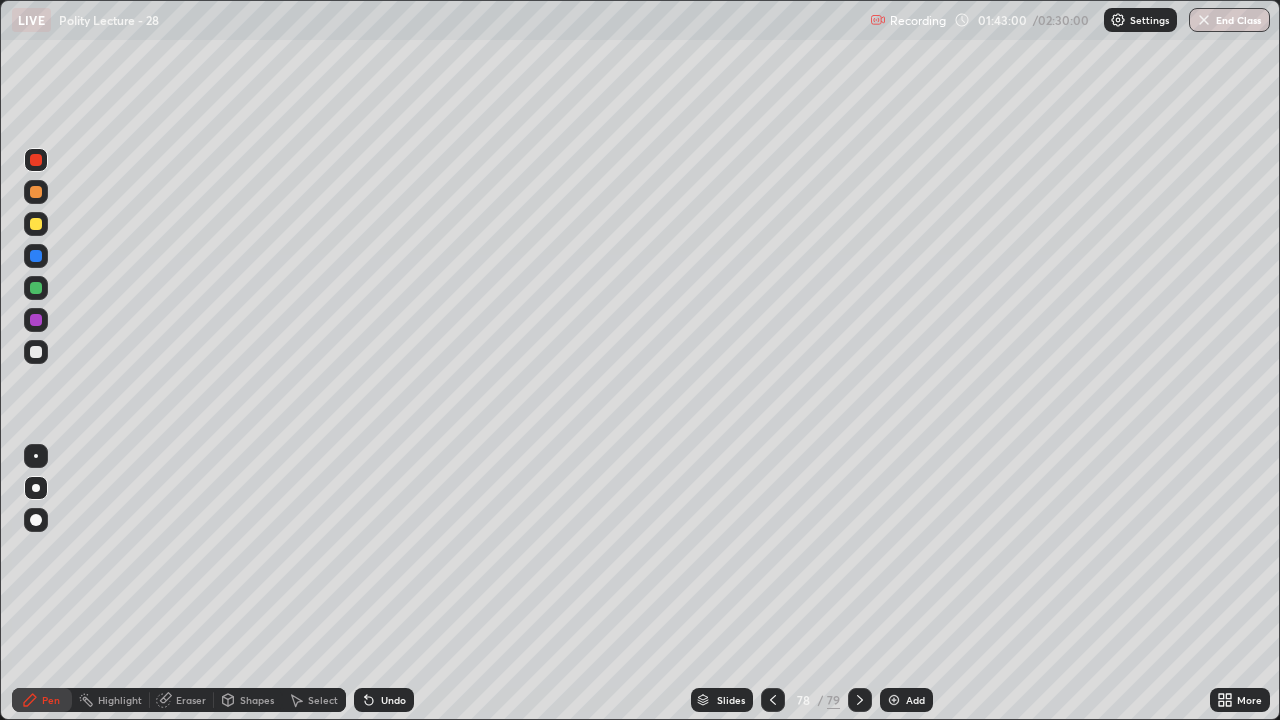 click 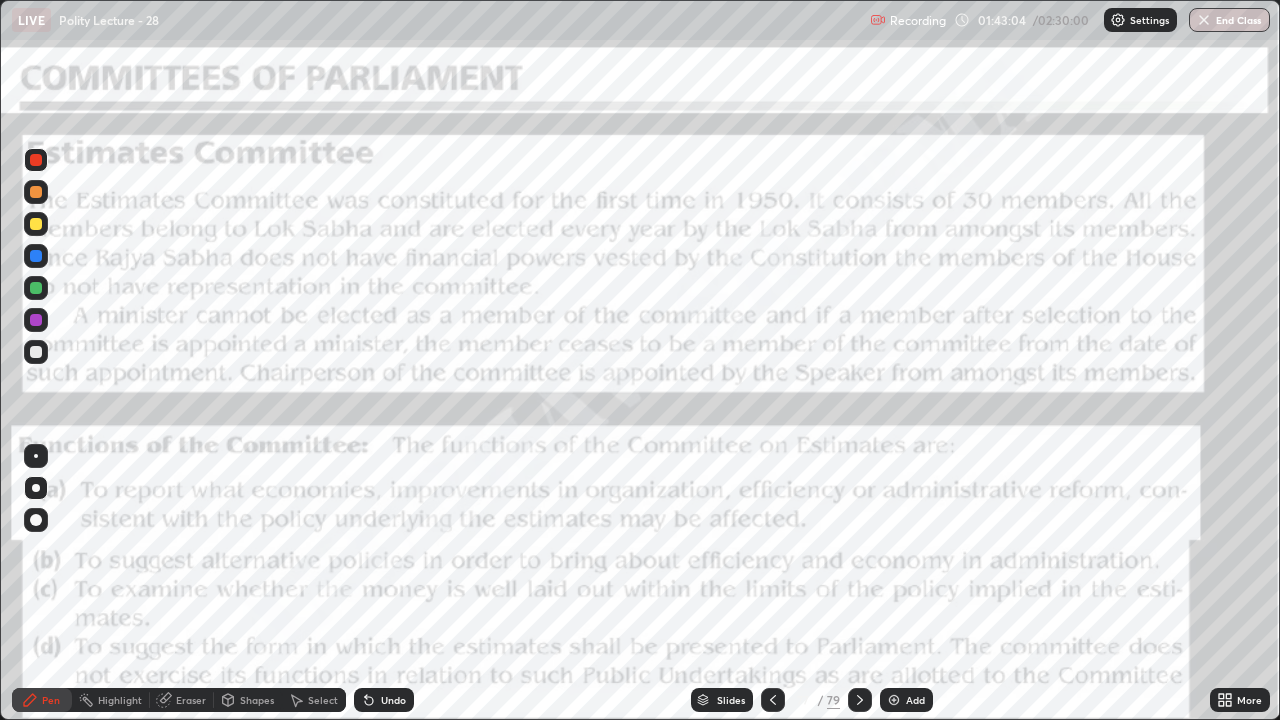 click at bounding box center (36, 160) 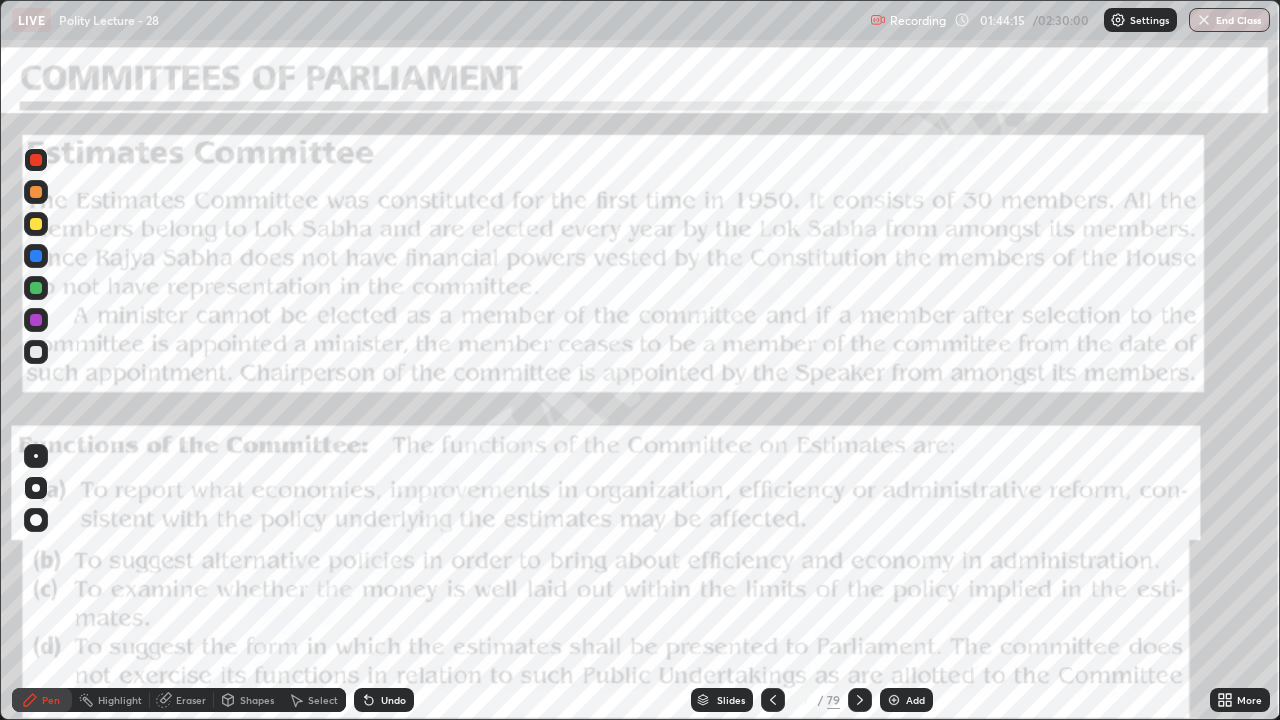 click on "LIVE Polity Lecture - 28" at bounding box center [437, 20] 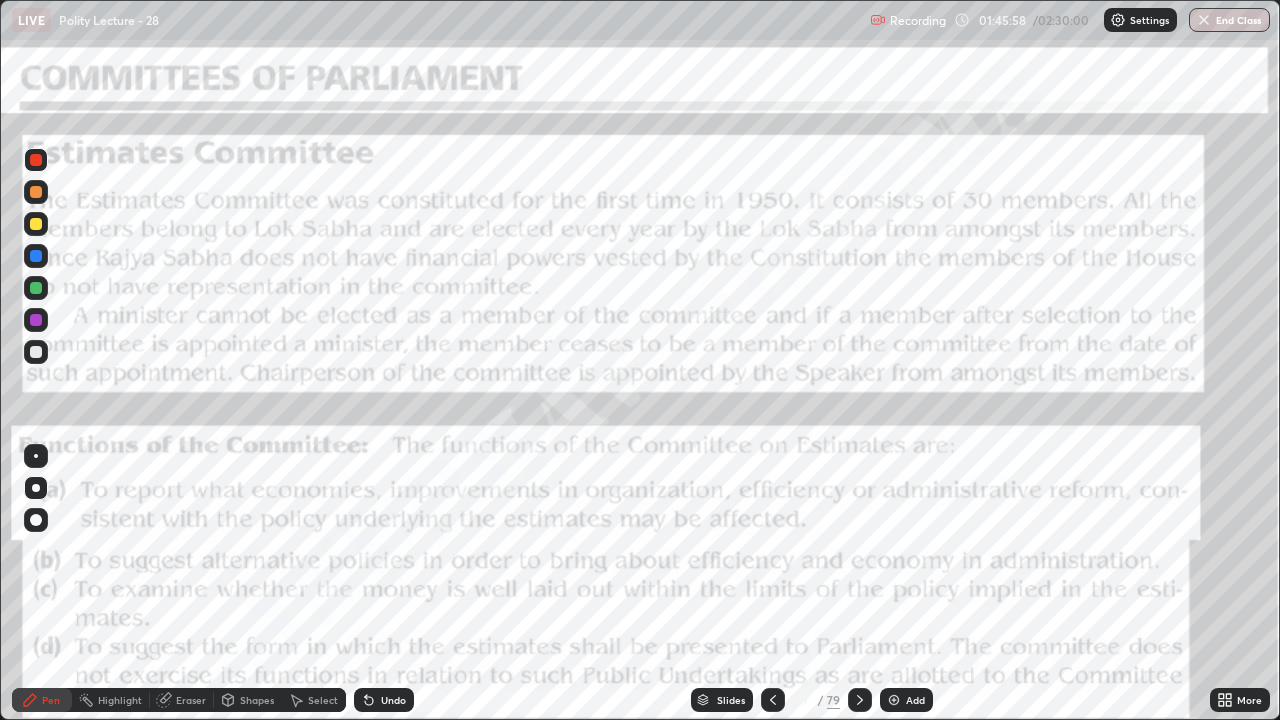 click 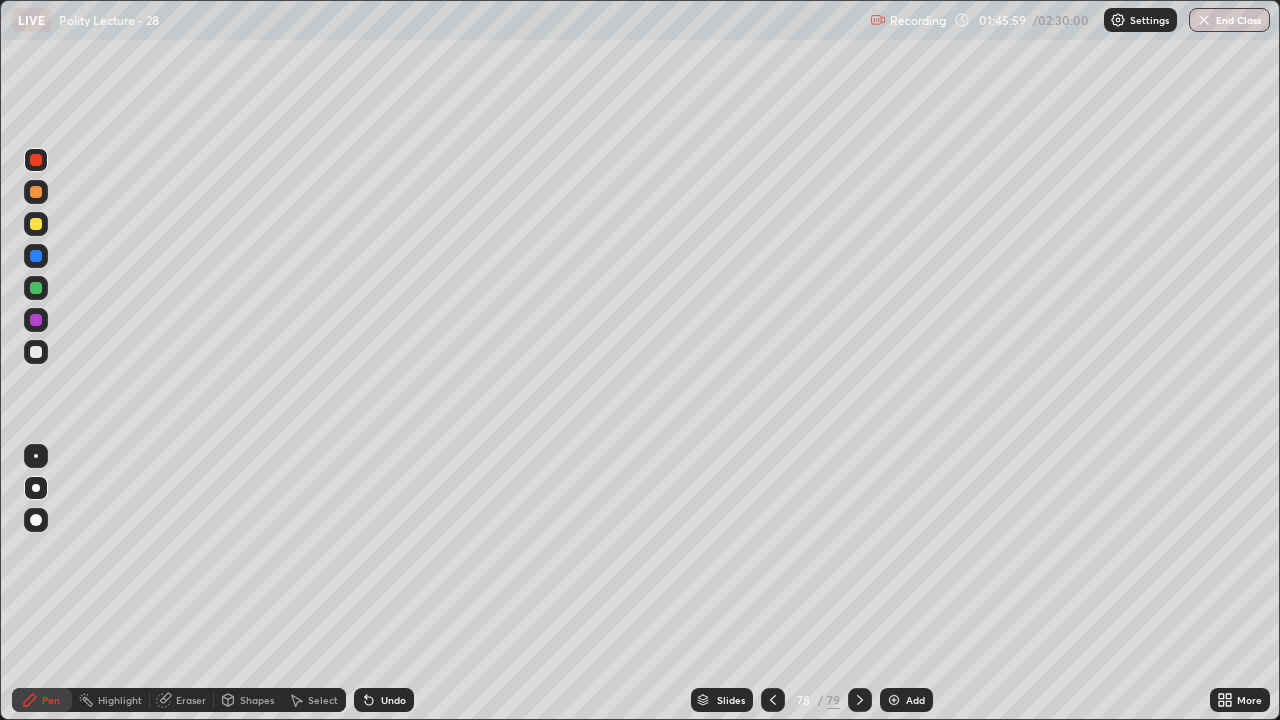 click 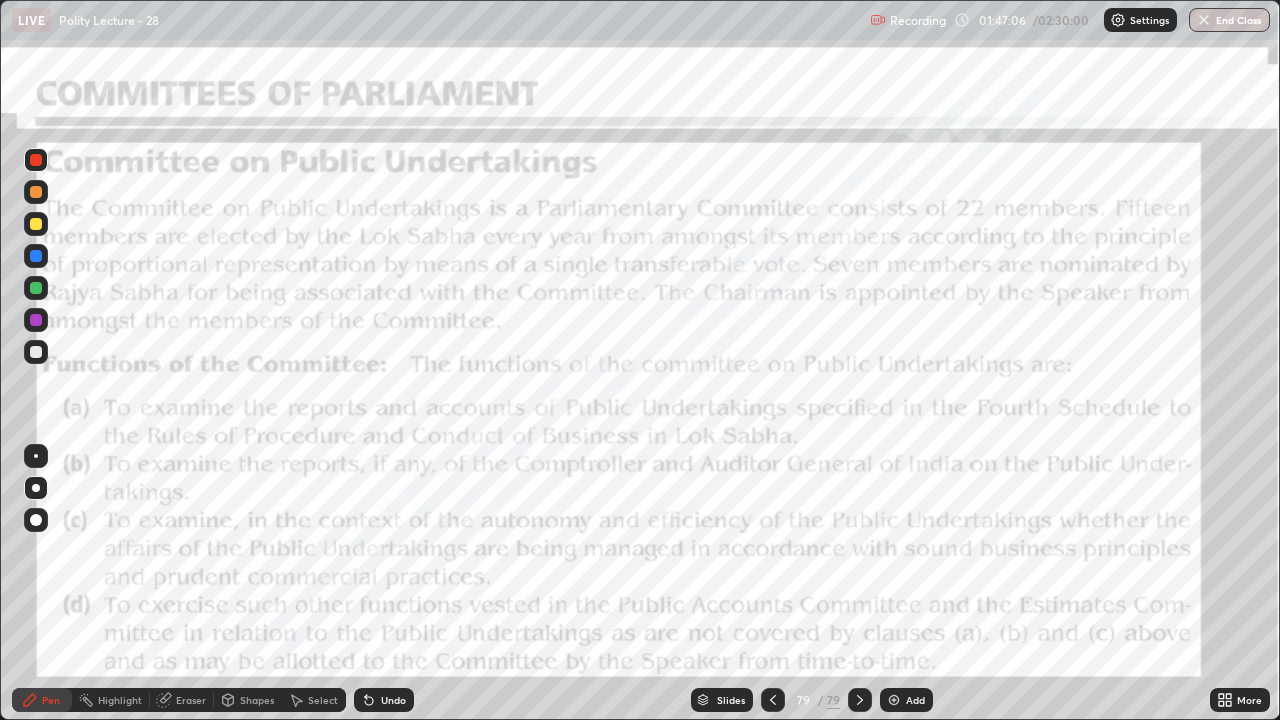 click on "Add" at bounding box center (915, 700) 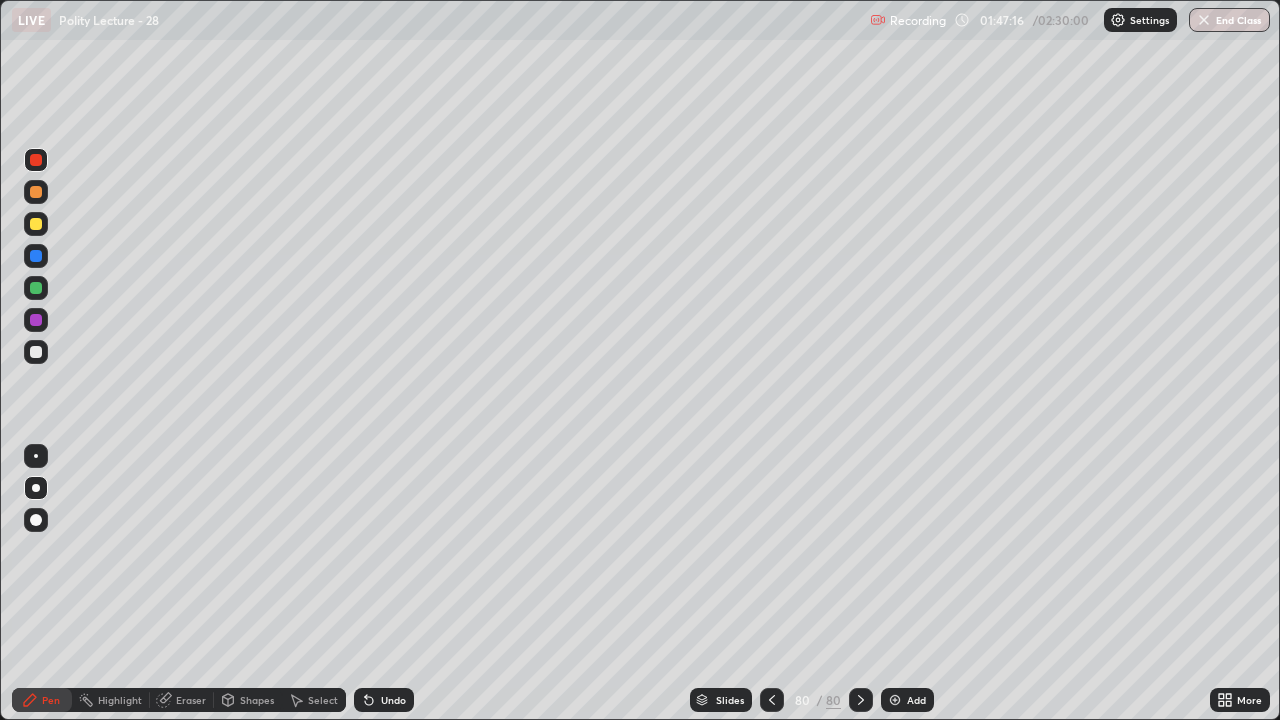 click at bounding box center (36, 224) 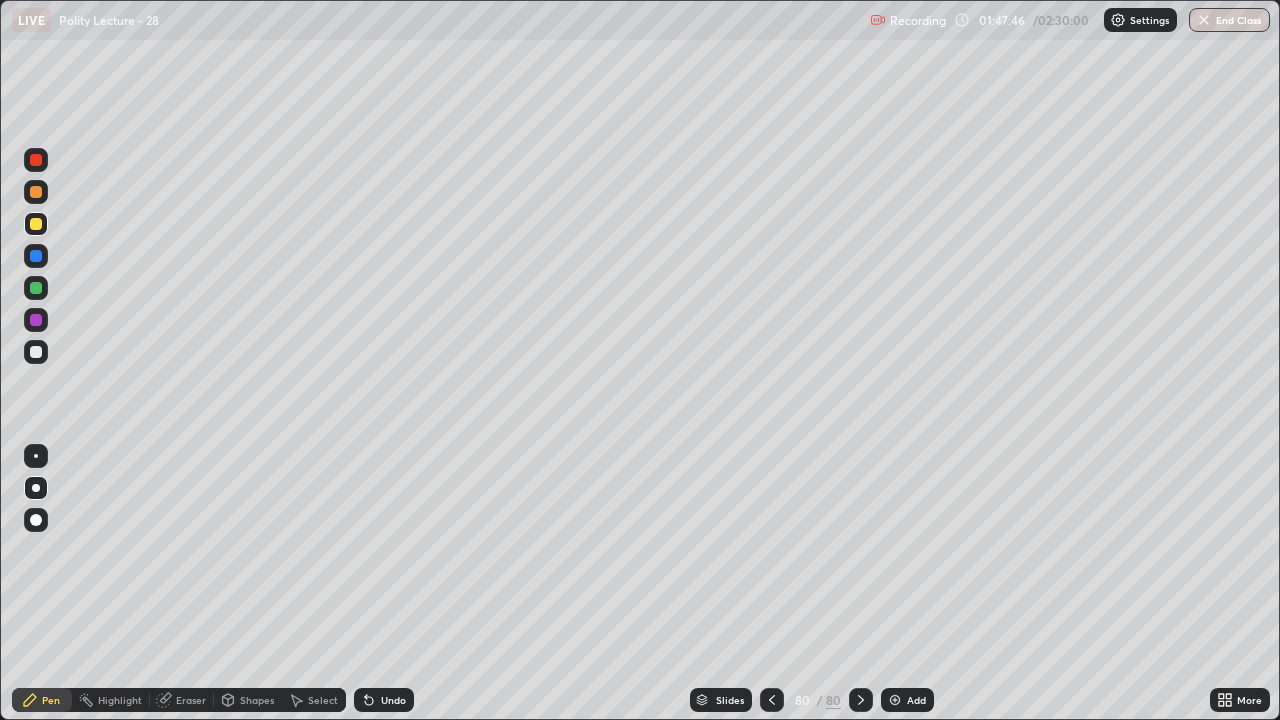 click at bounding box center [36, 256] 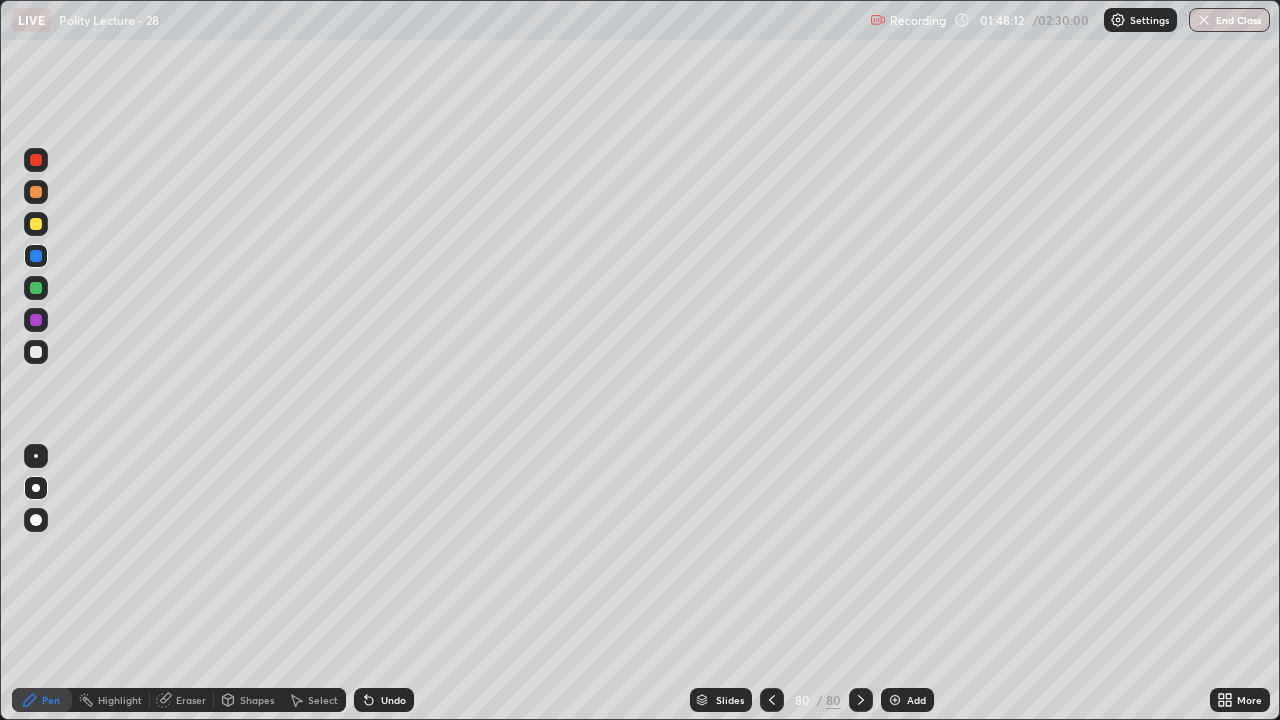 click at bounding box center (36, 288) 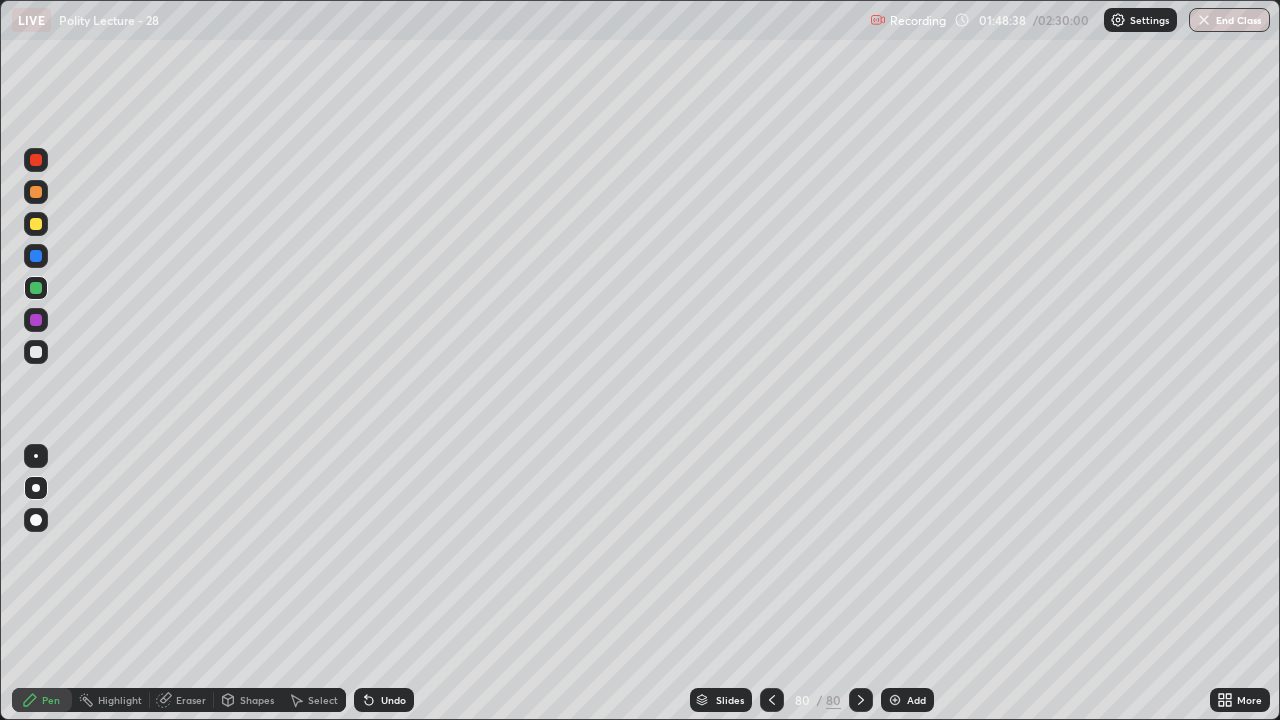 click at bounding box center (36, 256) 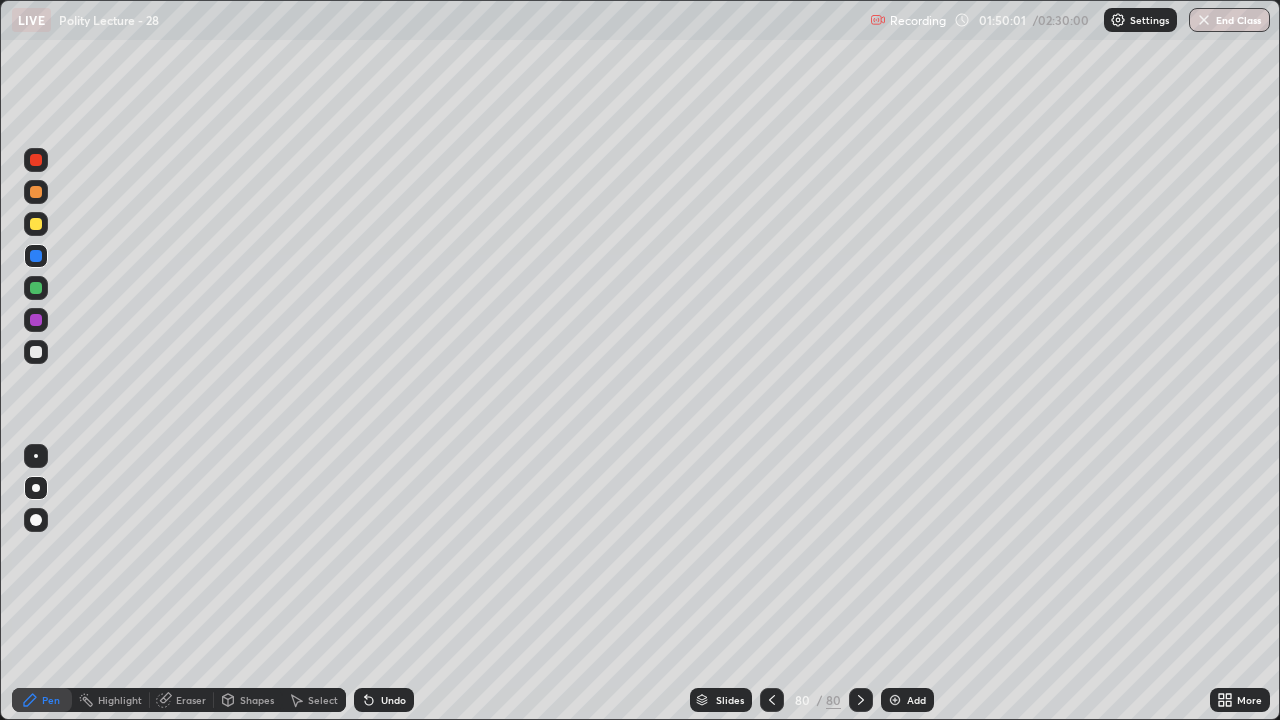 click on "Add" at bounding box center [916, 700] 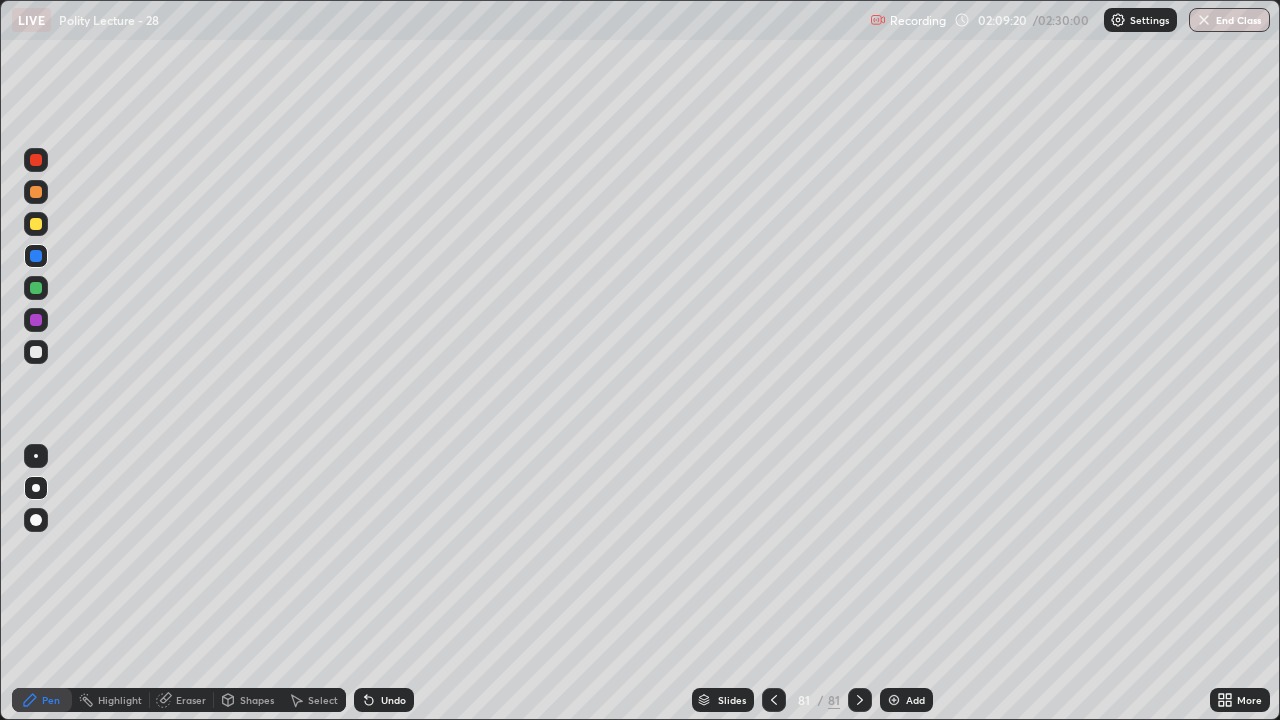 click on "End Class" at bounding box center [1229, 20] 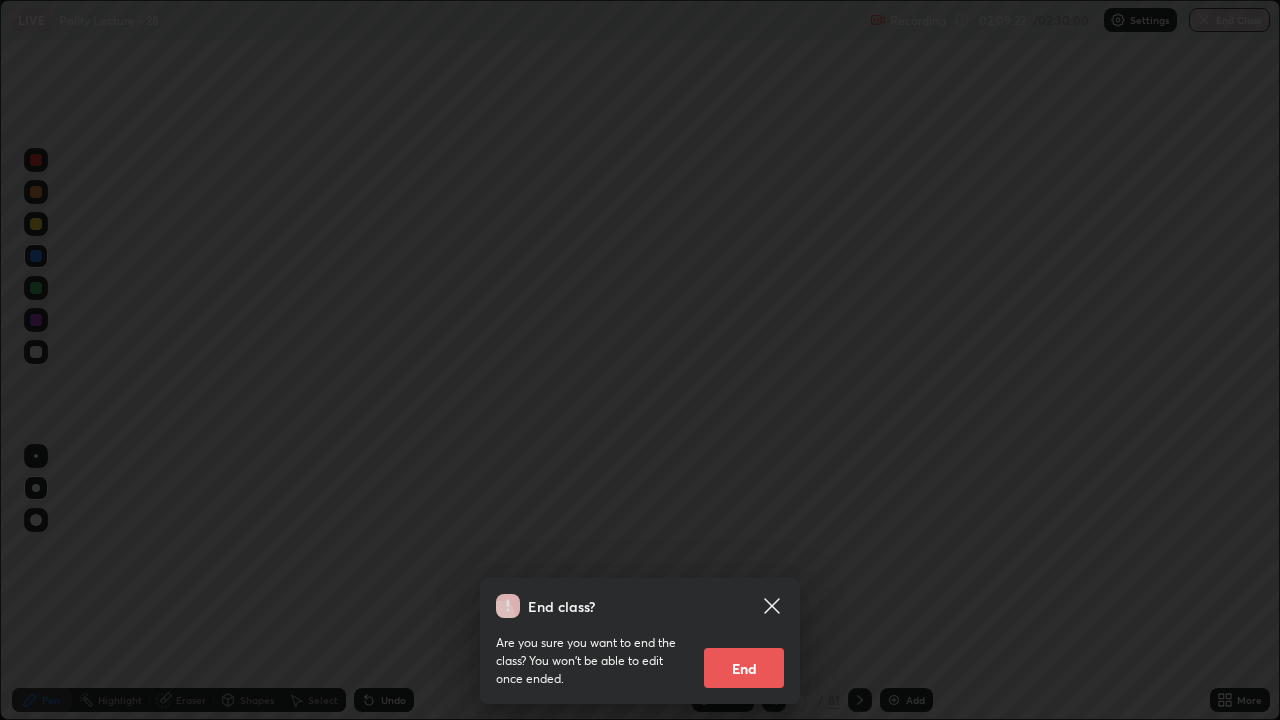 click on "End" at bounding box center (744, 668) 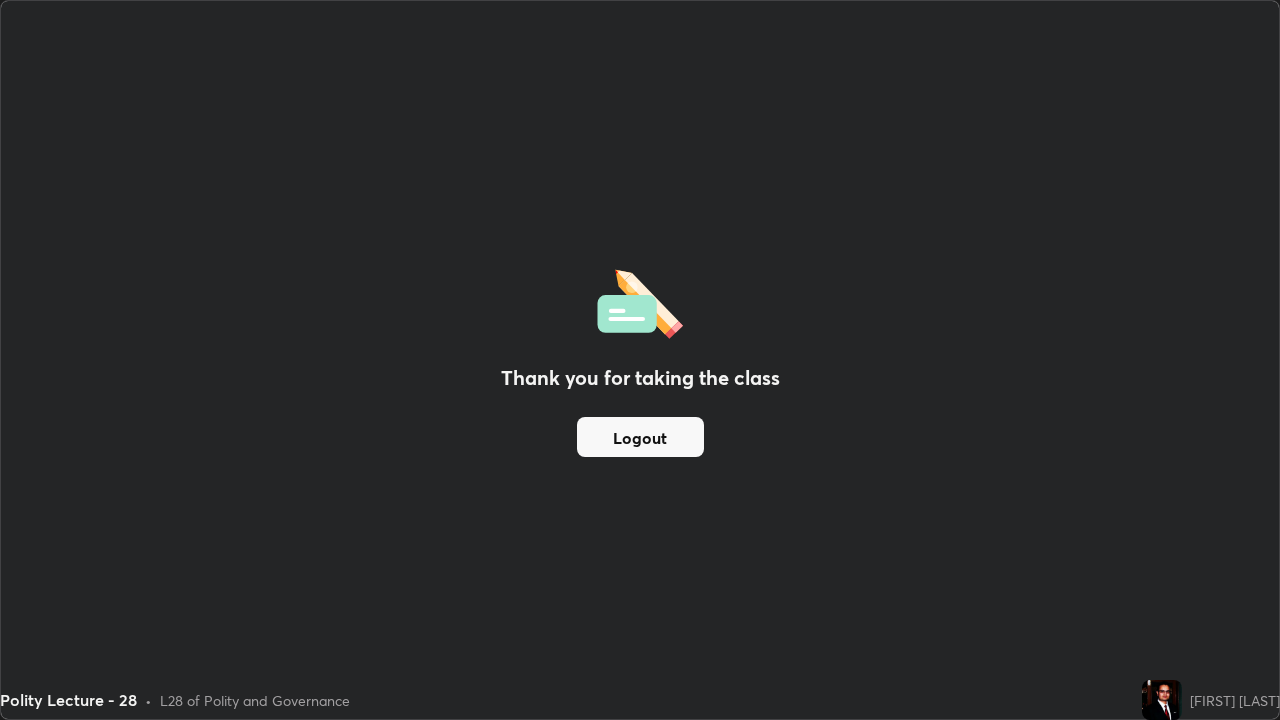 click on "Thank you for taking the class Logout" at bounding box center (640, 360) 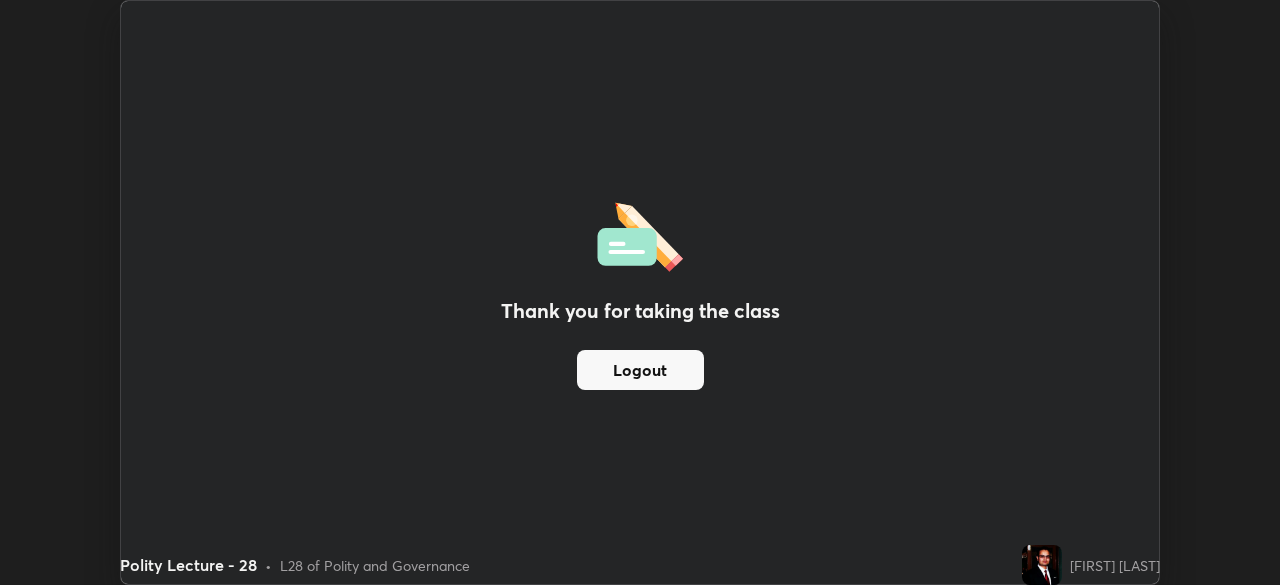 scroll, scrollTop: 585, scrollLeft: 1280, axis: both 